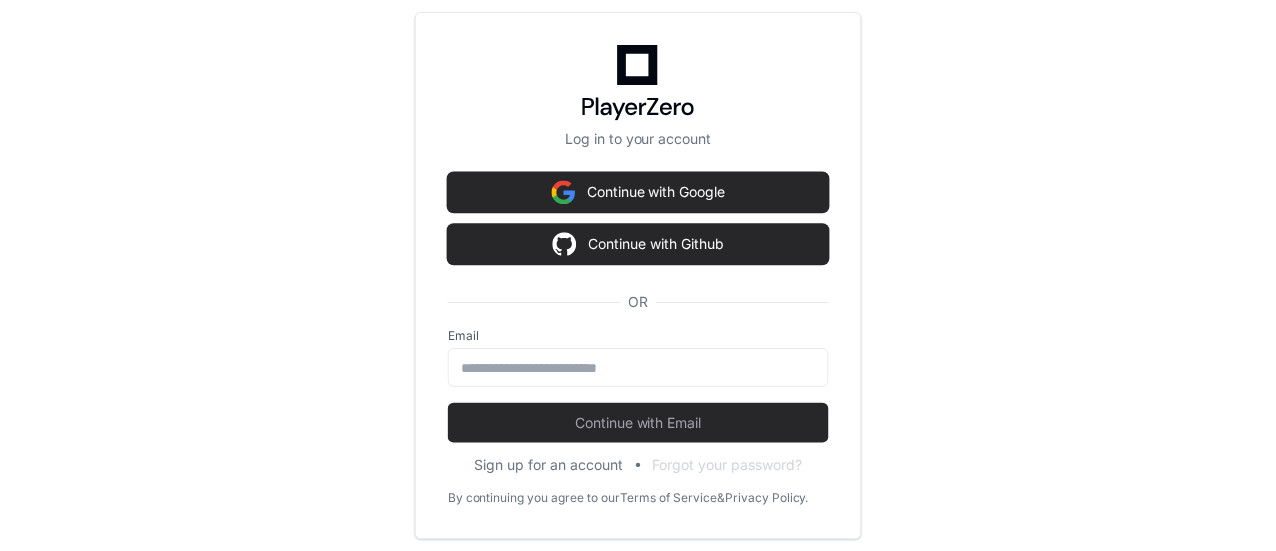 scroll, scrollTop: 0, scrollLeft: 0, axis: both 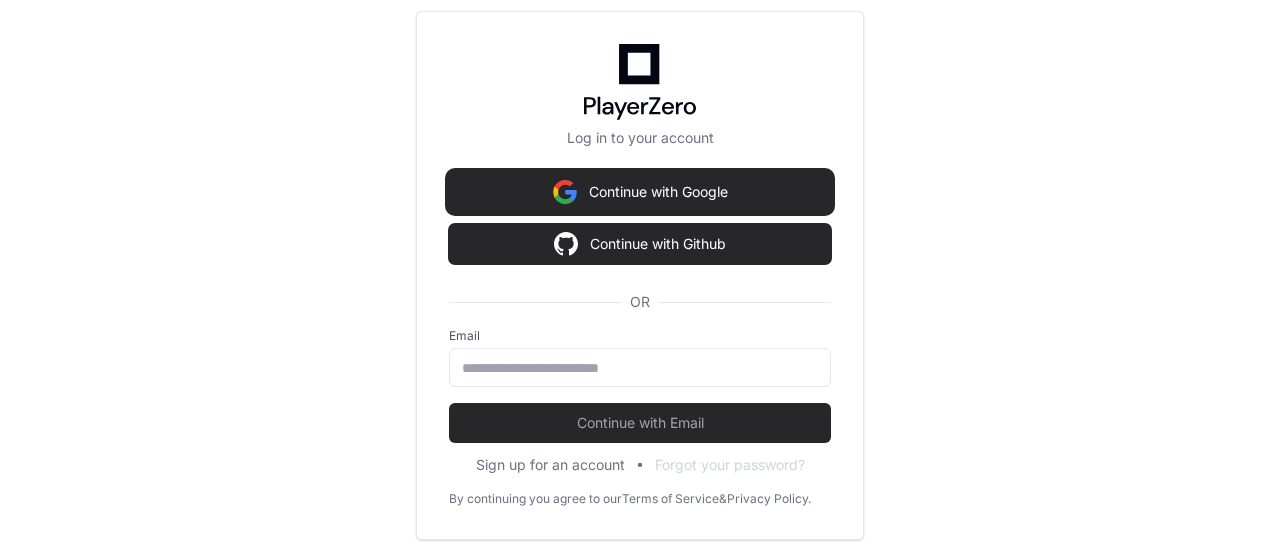 click on "Continue with Google" at bounding box center [640, 192] 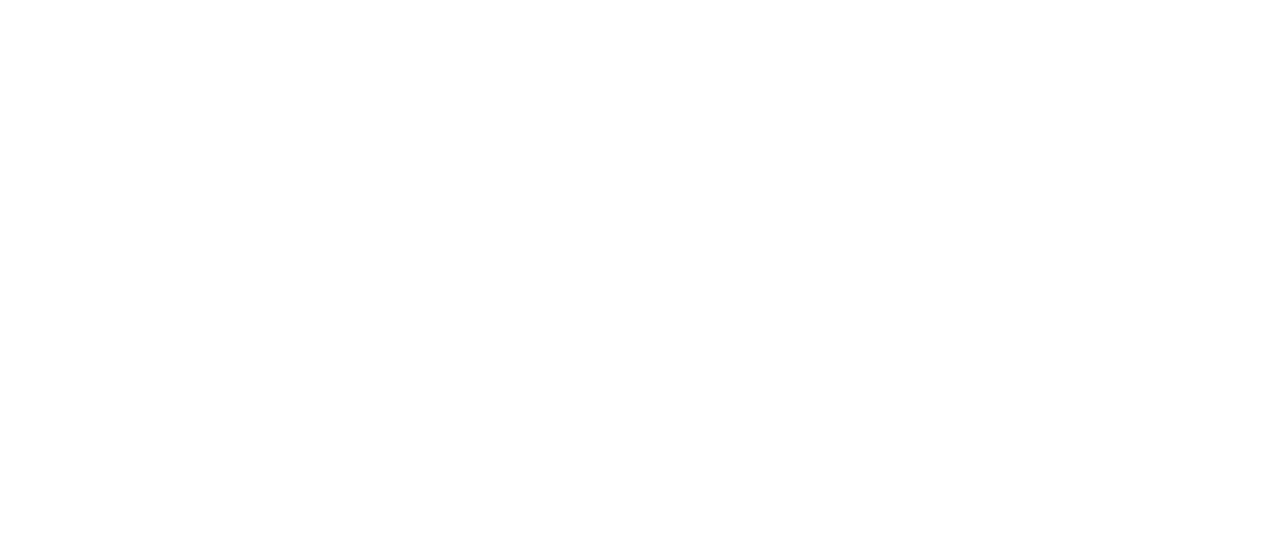 scroll, scrollTop: 0, scrollLeft: 0, axis: both 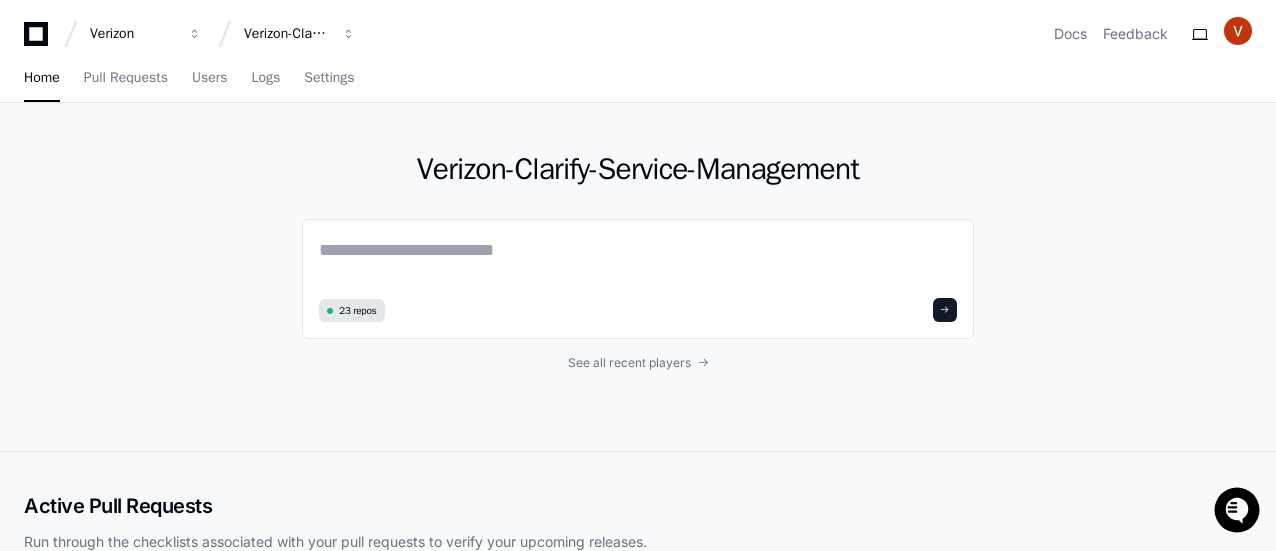 click on "Verizon-Clarify-Service-Management 23 repos See all recent players" 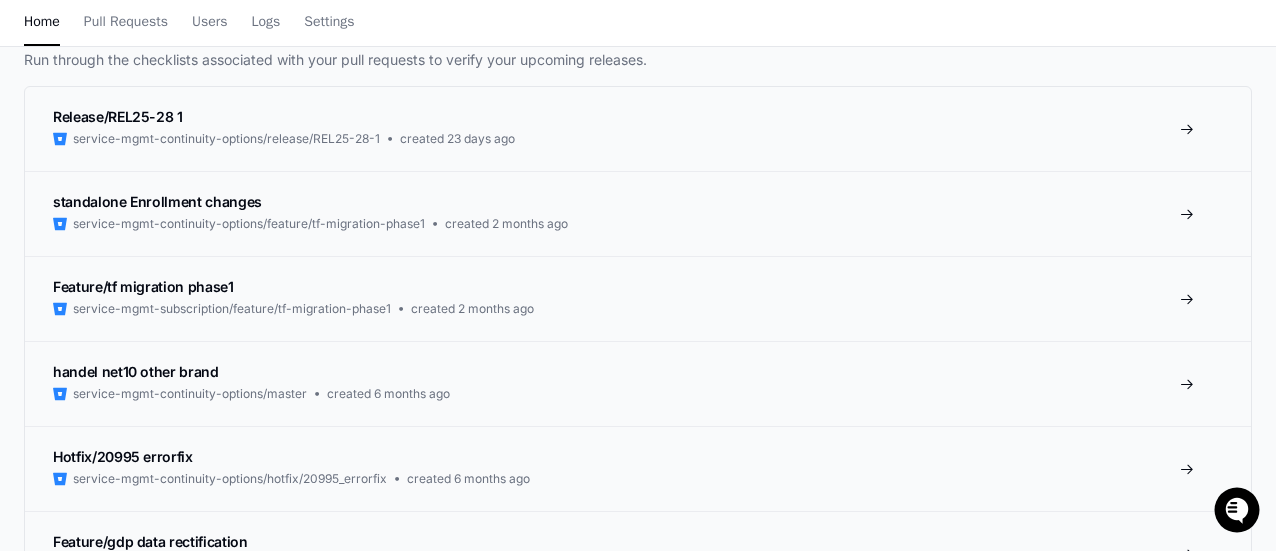 scroll, scrollTop: 0, scrollLeft: 0, axis: both 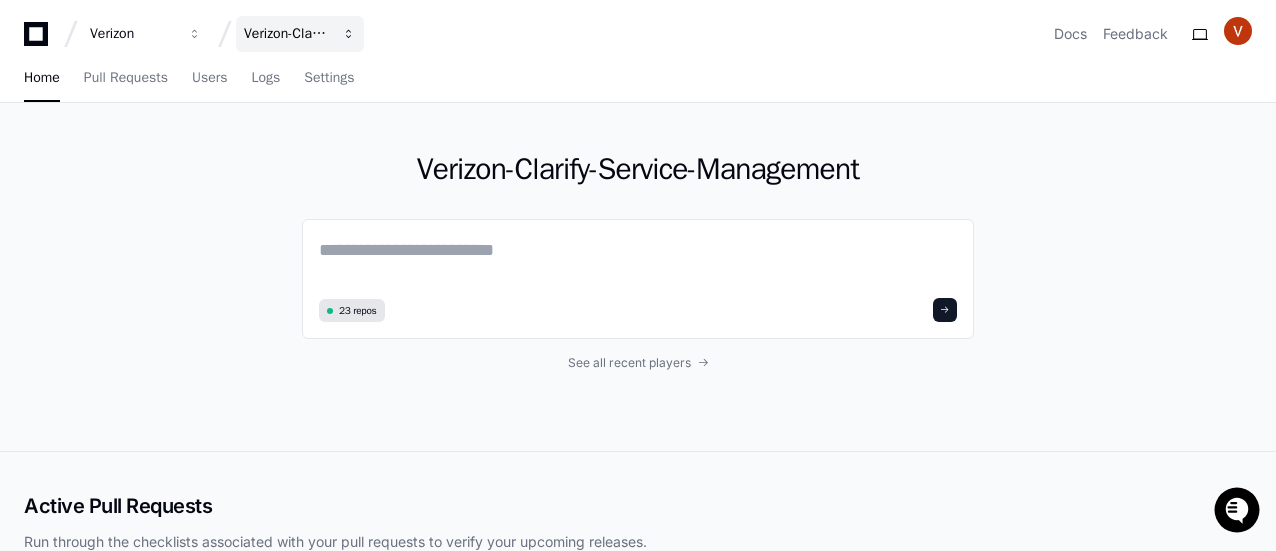 click on "Verizon-Clarify-Service-Management" at bounding box center (133, 34) 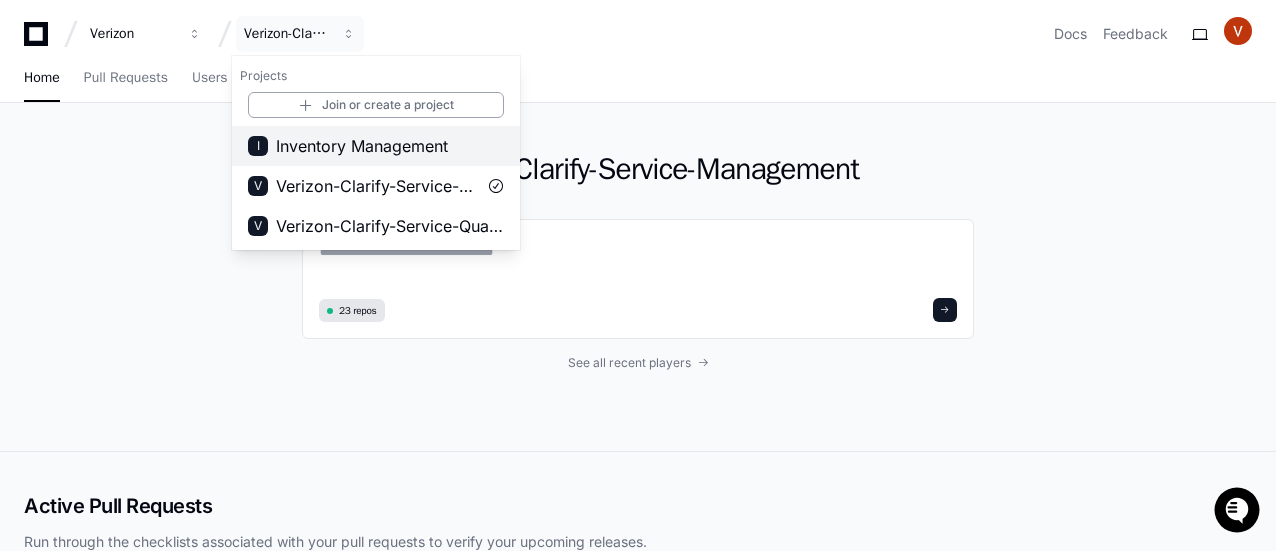 click on "Inventory Management" at bounding box center (362, 146) 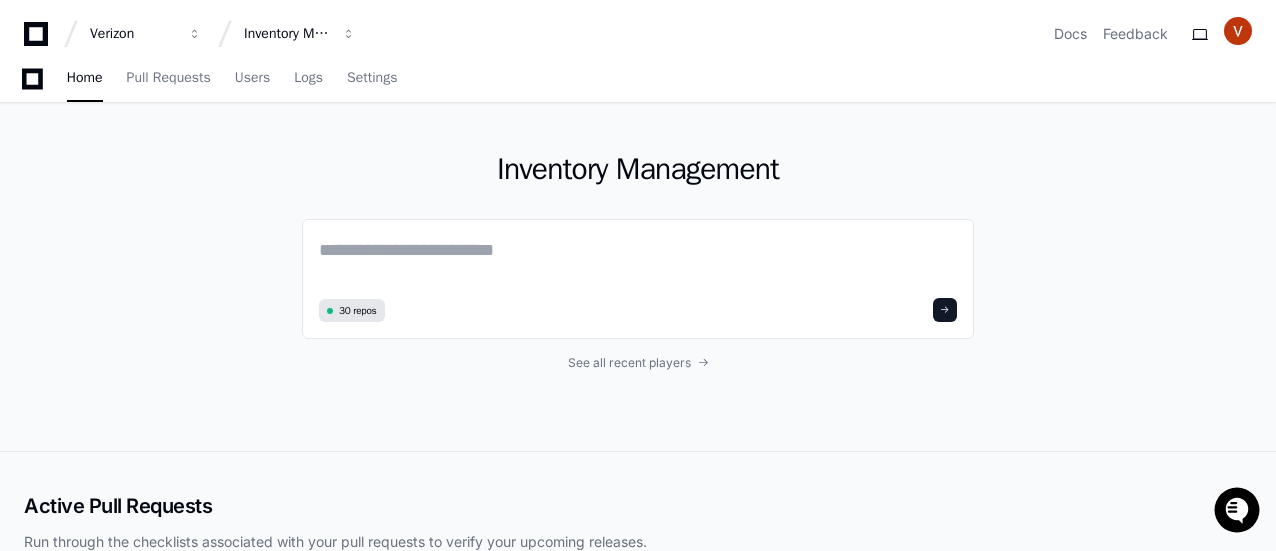 scroll, scrollTop: 258, scrollLeft: 0, axis: vertical 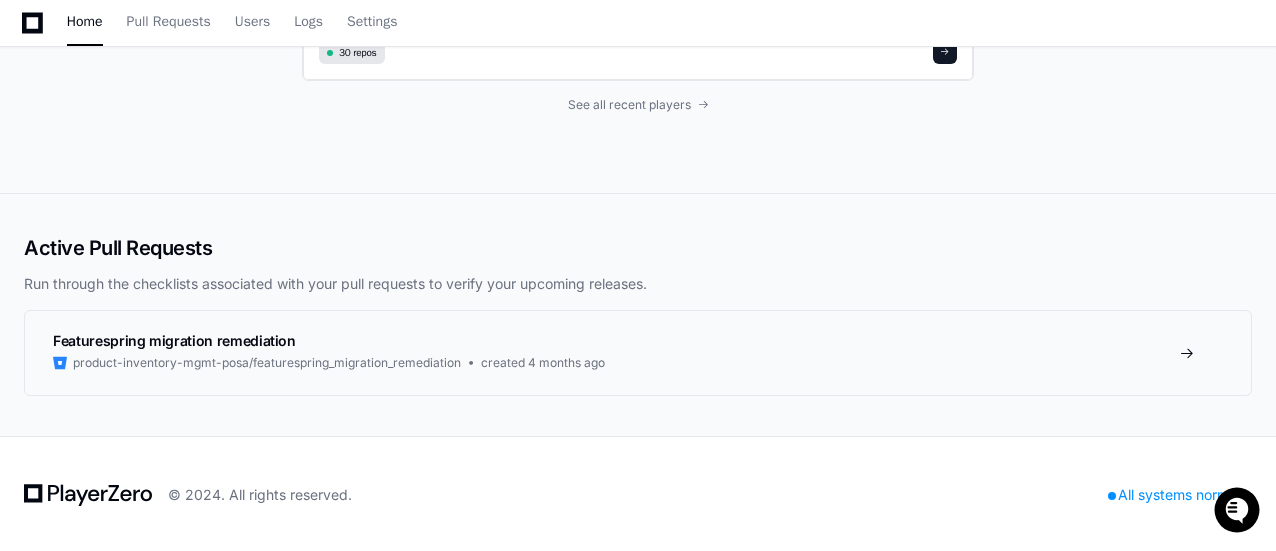 click on "30 repos" 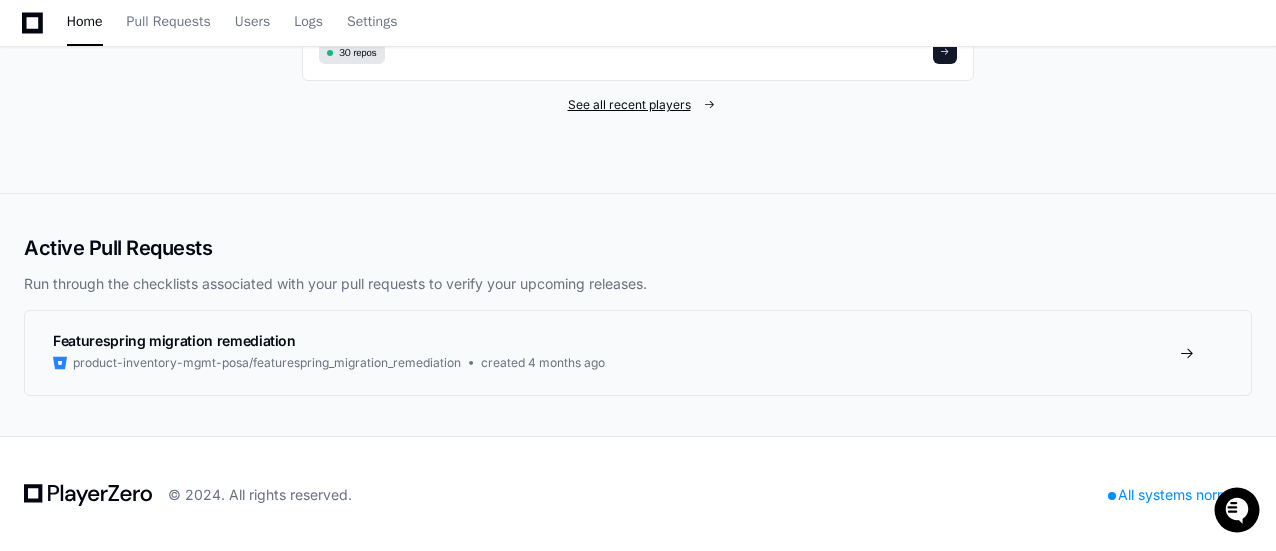 click on "See all recent players" 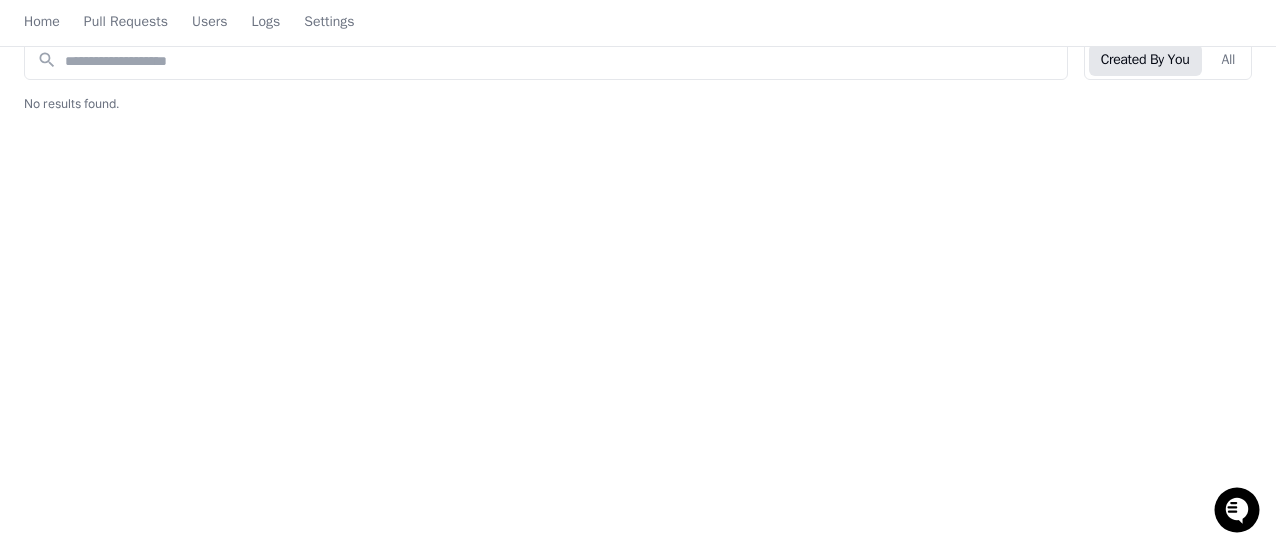 scroll, scrollTop: 0, scrollLeft: 0, axis: both 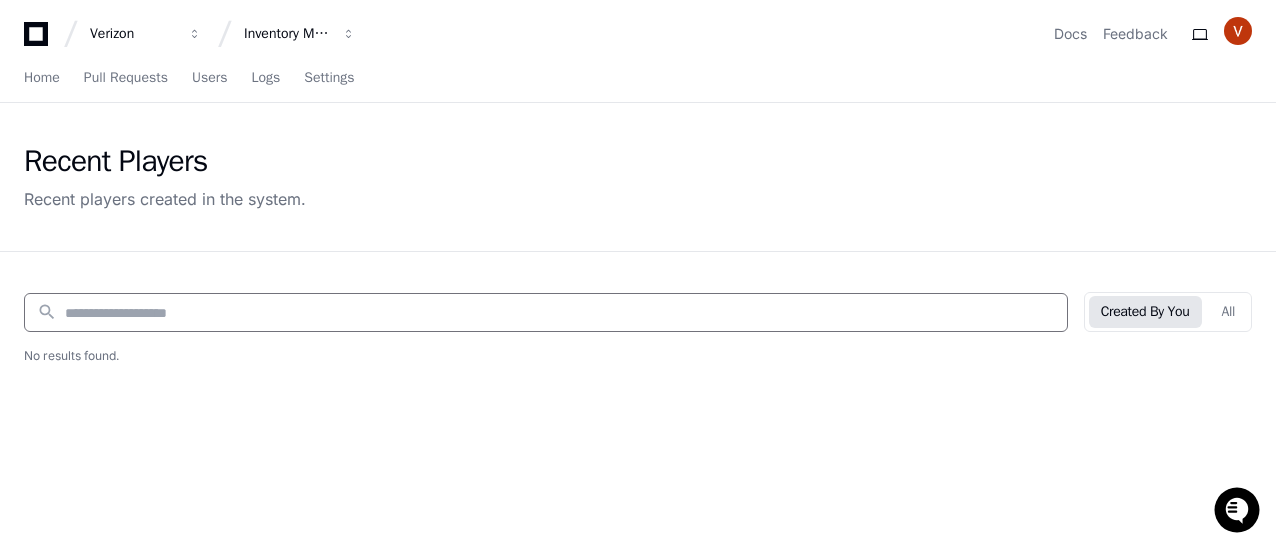 click at bounding box center [560, 313] 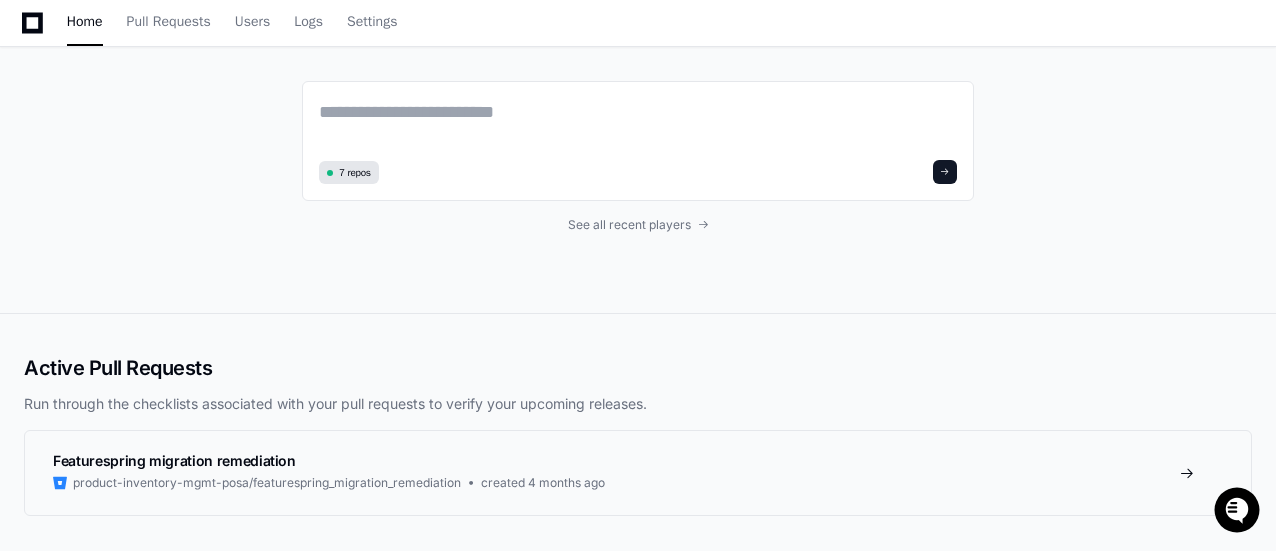 scroll, scrollTop: 132, scrollLeft: 0, axis: vertical 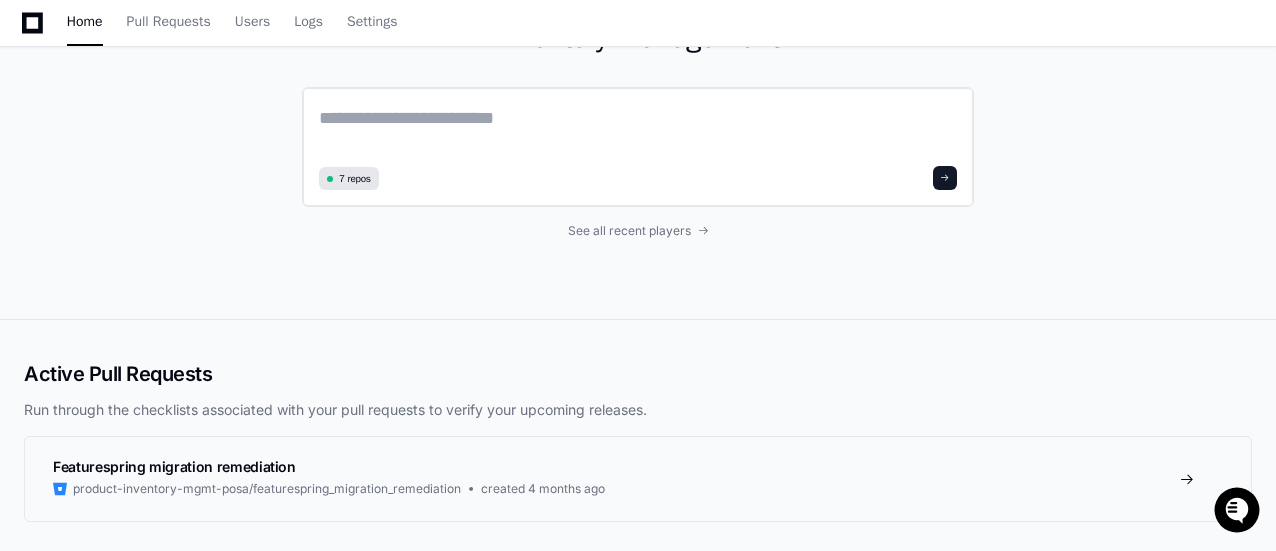 click on "7 repos" 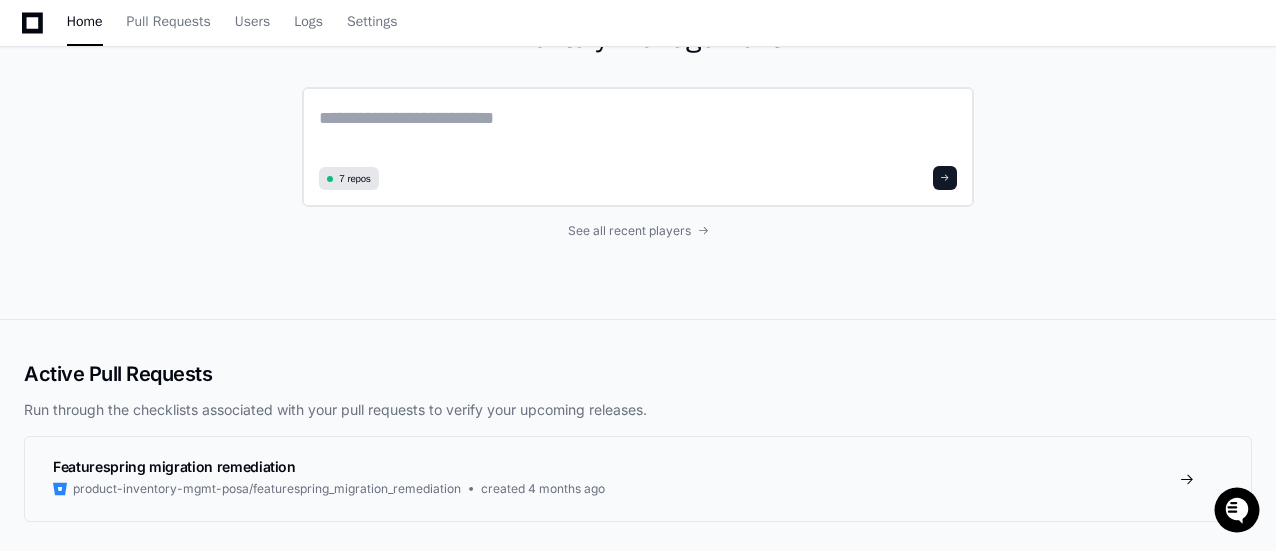 click 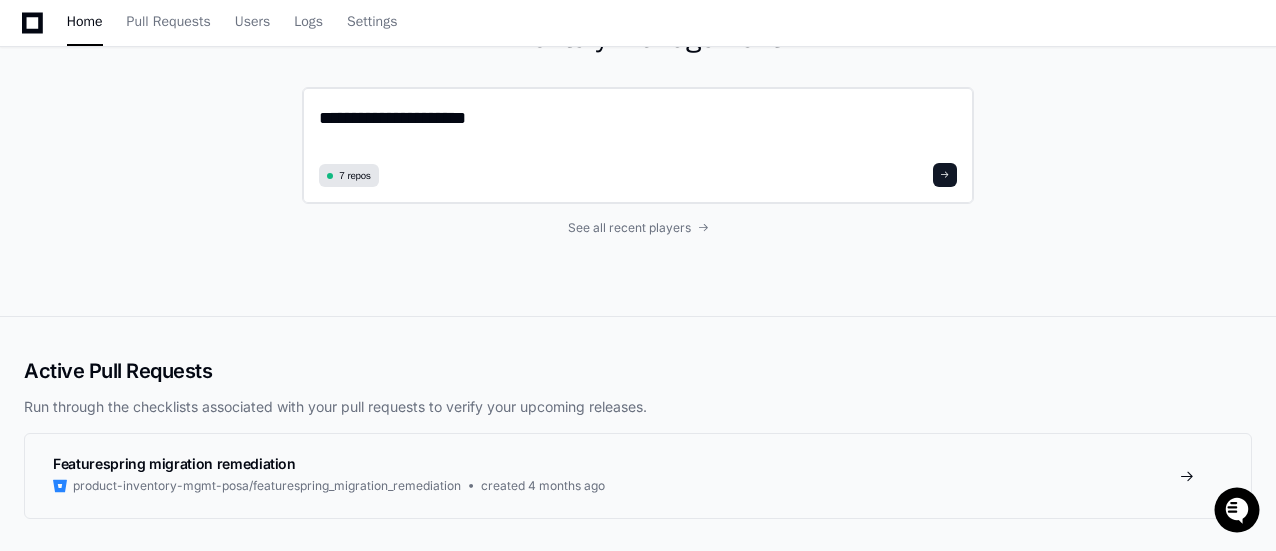 type on "**********" 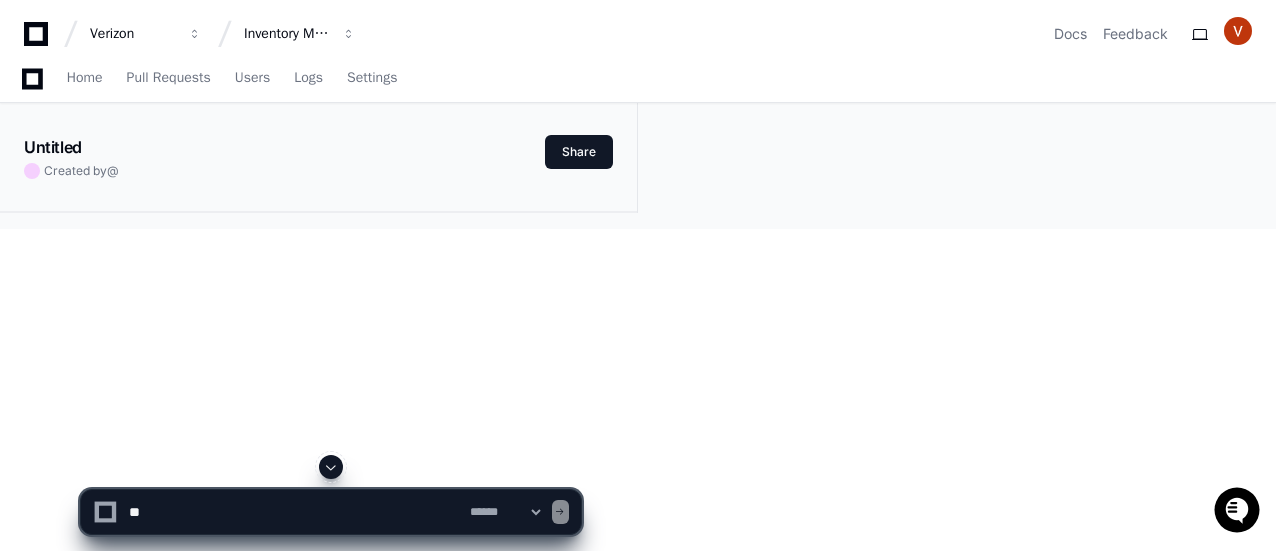 scroll, scrollTop: 0, scrollLeft: 0, axis: both 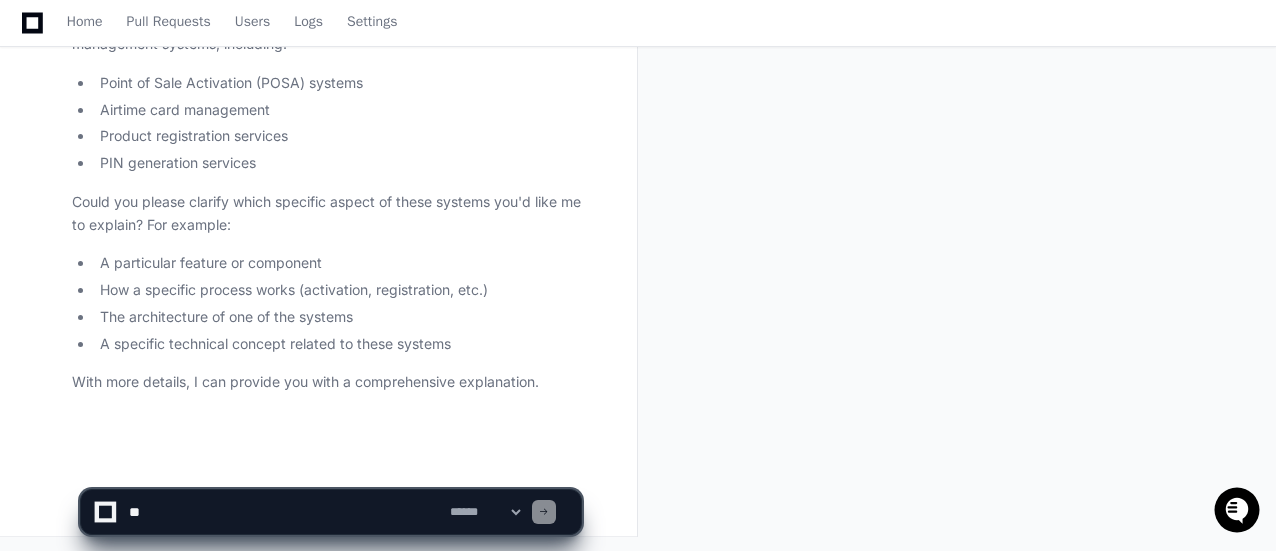 click 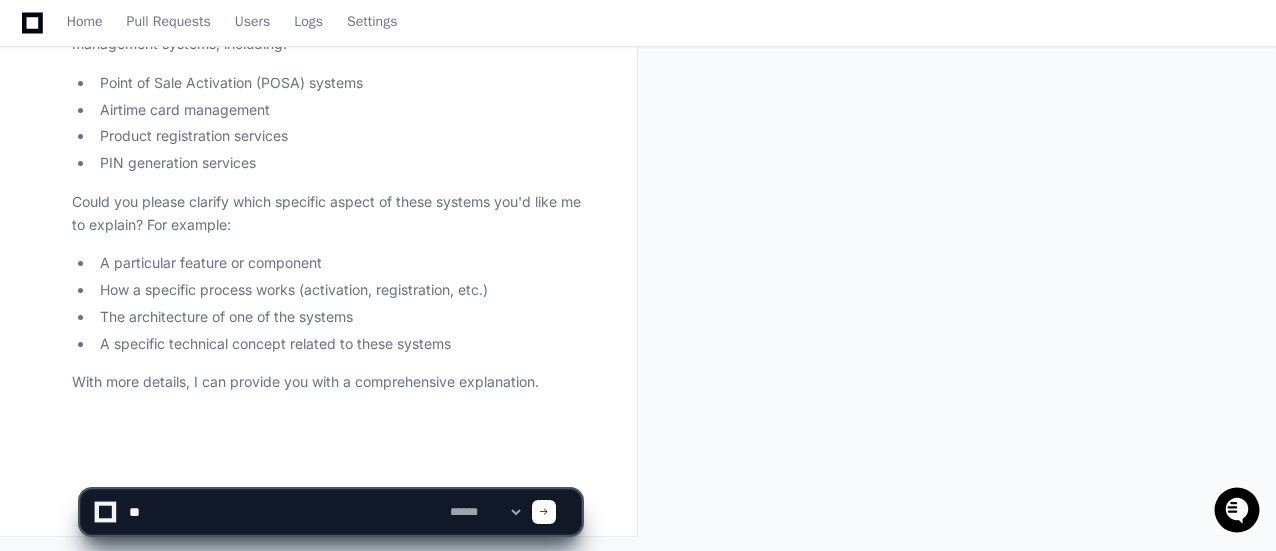 type on "*" 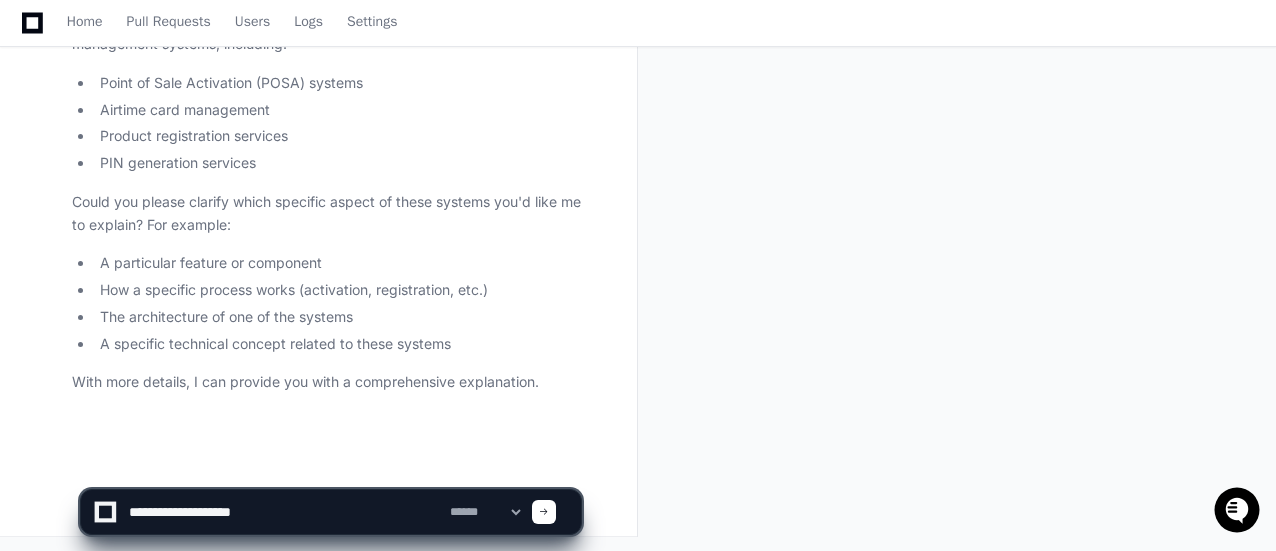 type on "**********" 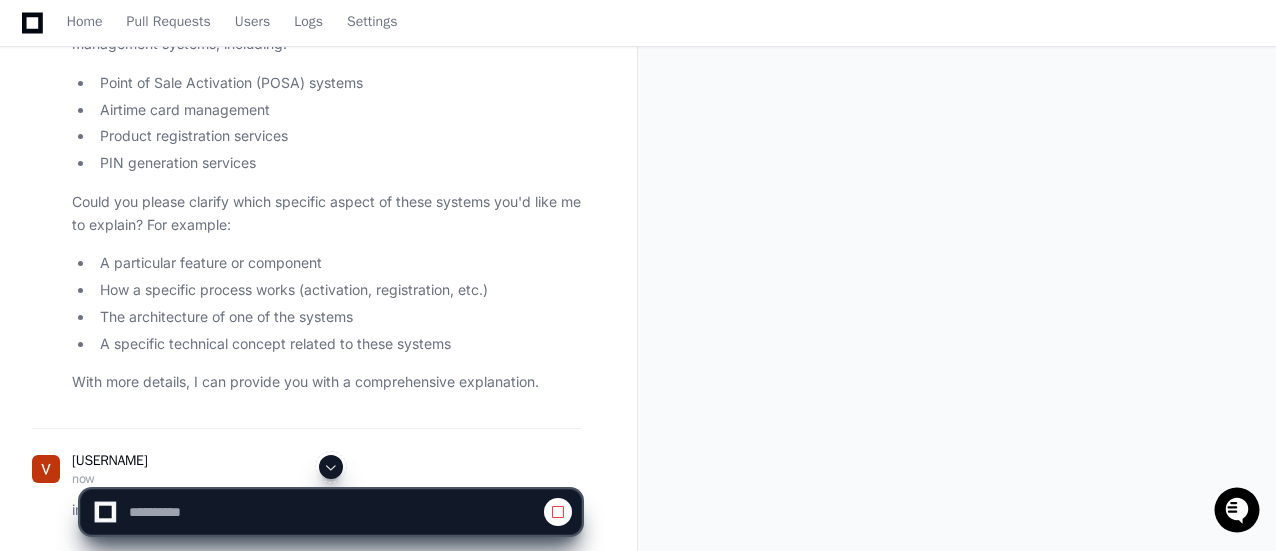 scroll, scrollTop: 736, scrollLeft: 0, axis: vertical 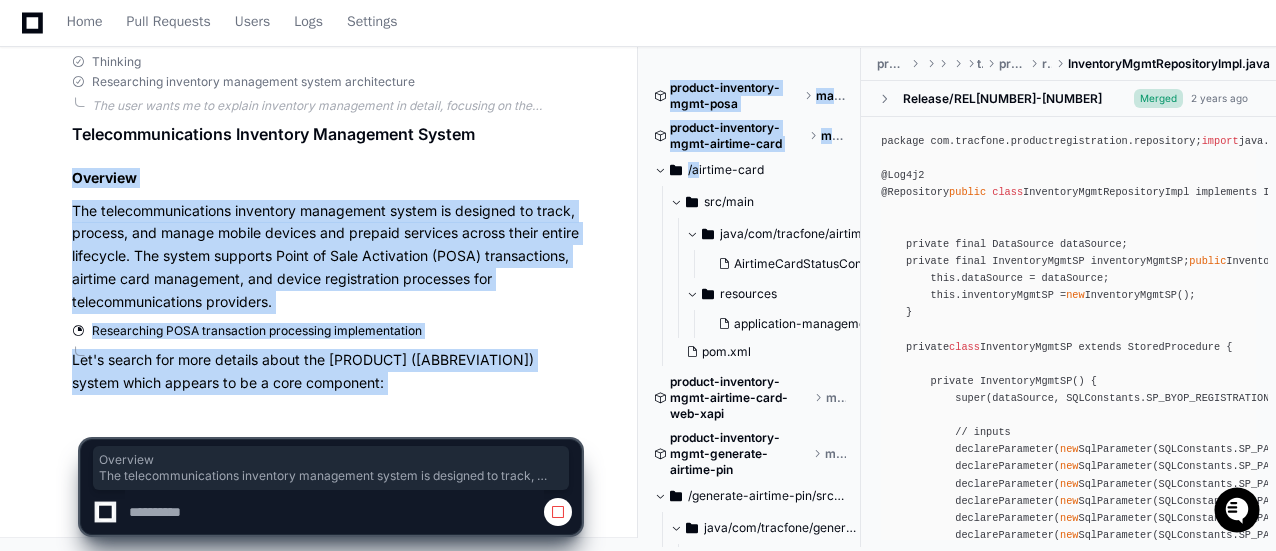 drag, startPoint x: 637, startPoint y: 128, endPoint x: 868, endPoint y: 194, distance: 240.24362 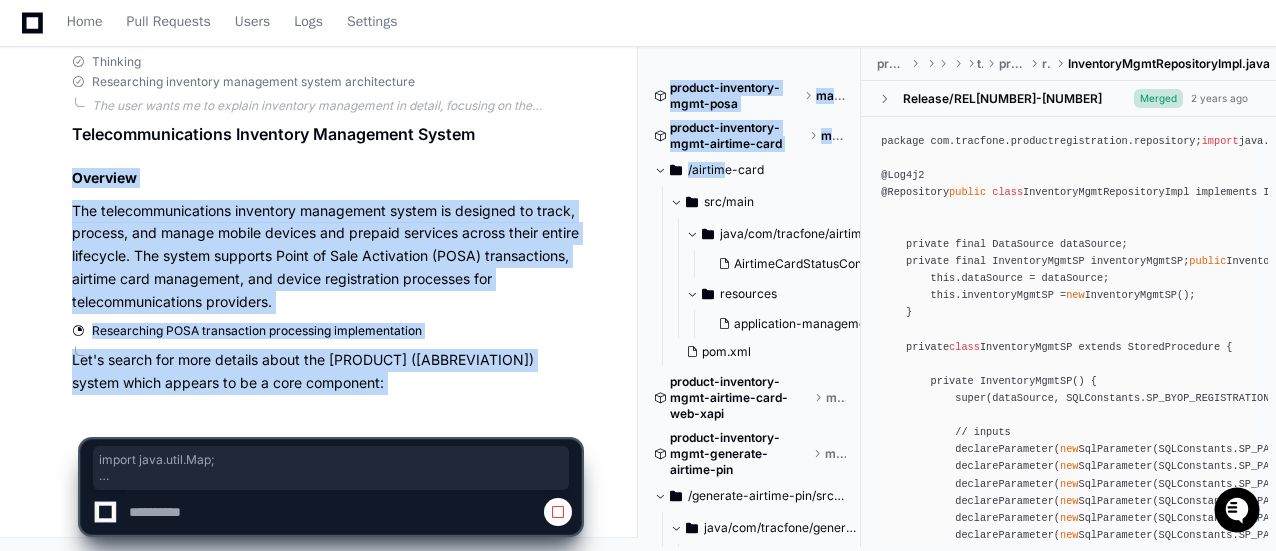 drag, startPoint x: 864, startPoint y: 202, endPoint x: 873, endPoint y: 283, distance: 81.49847 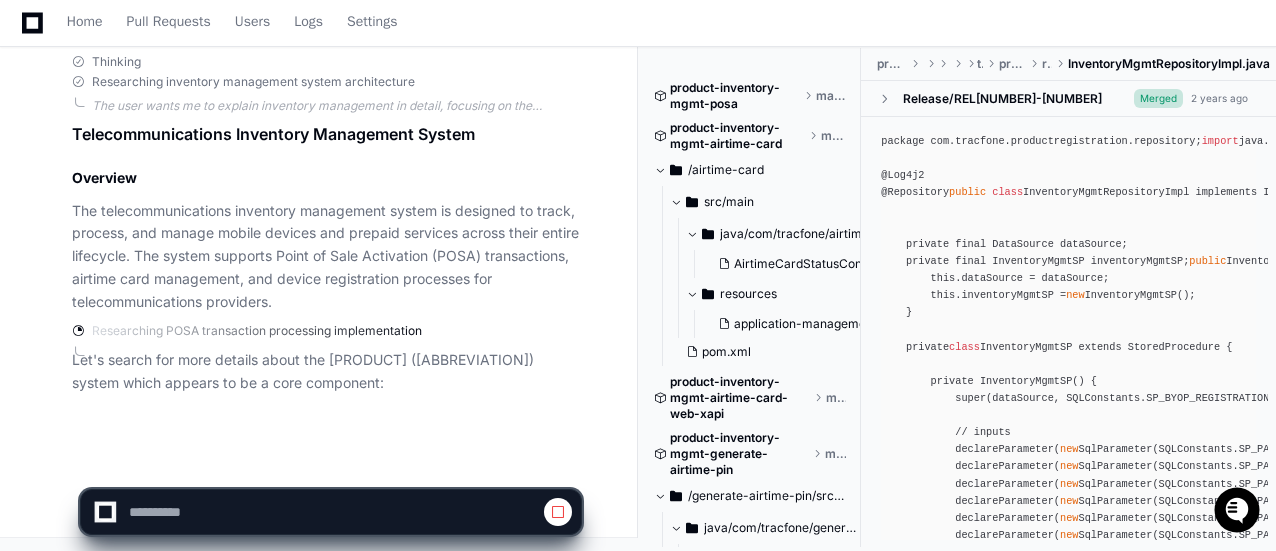 click on "package com.tracfone.productregistration.repository;
import  java. sql . Types ;
import  java.util.HashMap;
import  java.util.Map;
import  javax.sql .DataSource;
import  com.tracfone.productregistration. constant .SQLConstants;
import  org.springframework.jdbc.core.SqlOutParameter;
import  org.springframework.jdbc.core.SqlParameter;
import  org.springframework.jdbc. object .StoredProcedure;
import  org.springframework.stereotype.Repository;
import  com.tracfone.productregistration.dto.DBResponseProductRegistration;
import  com.tracfone.productregistration.dto.Device;
import  com.tracfone.productregistration. constant .StringConstants;
import  lombok.extern.log4j.Log4j2;
@Log4j2
@Repository
public   class  InventoryMgmtRepositoryImpl implements InventoryMgmtRepository {
private final DataSource dataSource;
private final InventoryMgmtSP inventoryMgmtSP;
public new  InventoryMgmtSP();
}
private  class new  SqlParameter(SQLConstants.SP_PARAM_I_ESN,  Types new Types >" 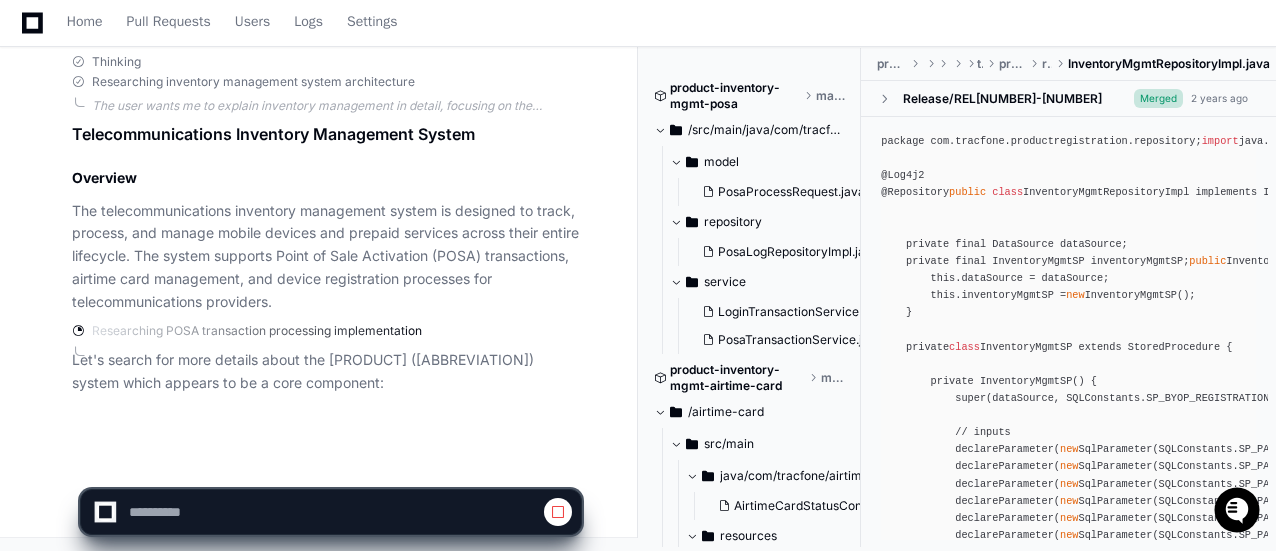 click on "package com.tracfone.productregistration.repository;
import  java. sql . Types ;
import  java.util.HashMap;
import  java.util.Map;
import  javax.sql .DataSource;
import  com.tracfone.productregistration. constant .SQLConstants;
import  org.springframework.jdbc.core.SqlOutParameter;
import  org.springframework.jdbc.core.SqlParameter;
import  org.springframework.jdbc. object .StoredProcedure;
import  org.springframework.stereotype.Repository;
import  com.tracfone.productregistration.dto.DBResponseProductRegistration;
import  com.tracfone.productregistration.dto.Device;
import  com.tracfone.productregistration. constant .StringConstants;
import  lombok.extern.log4j.Log4j2;
@Log4j2
@Repository
public   class  InventoryMgmtRepositoryImpl implements InventoryMgmtRepository {
private final DataSource dataSource;
private final InventoryMgmtSP inventoryMgmtSP;
public new  InventoryMgmtSP();
}
private  class new  SqlParameter(SQLConstants.SP_PARAM_I_ESN,  Types new Types >" 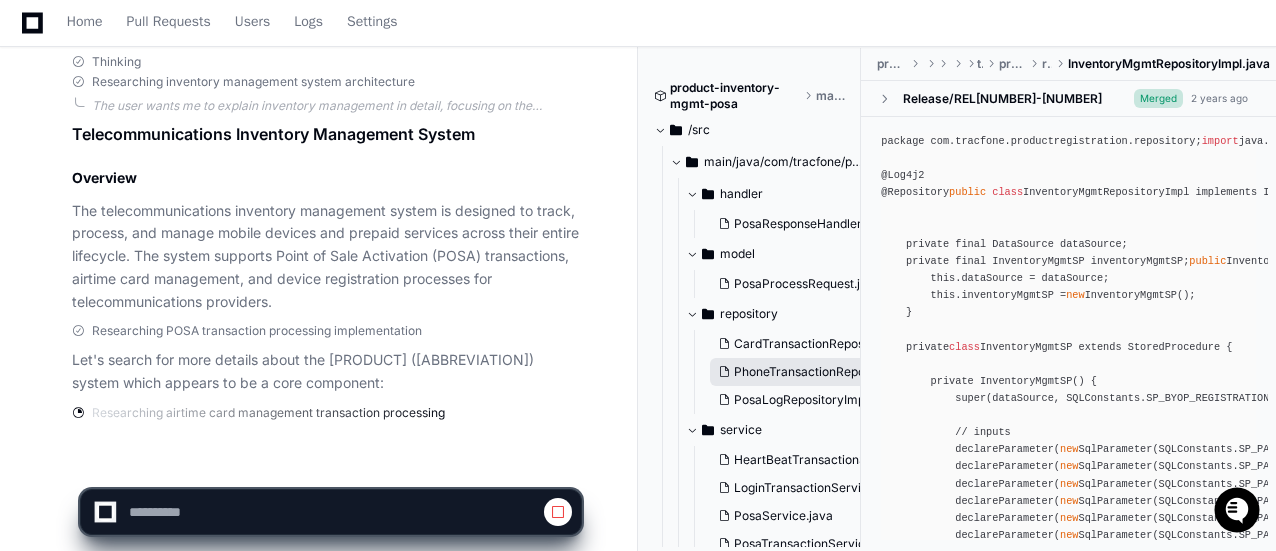 scroll, scrollTop: 1116, scrollLeft: 0, axis: vertical 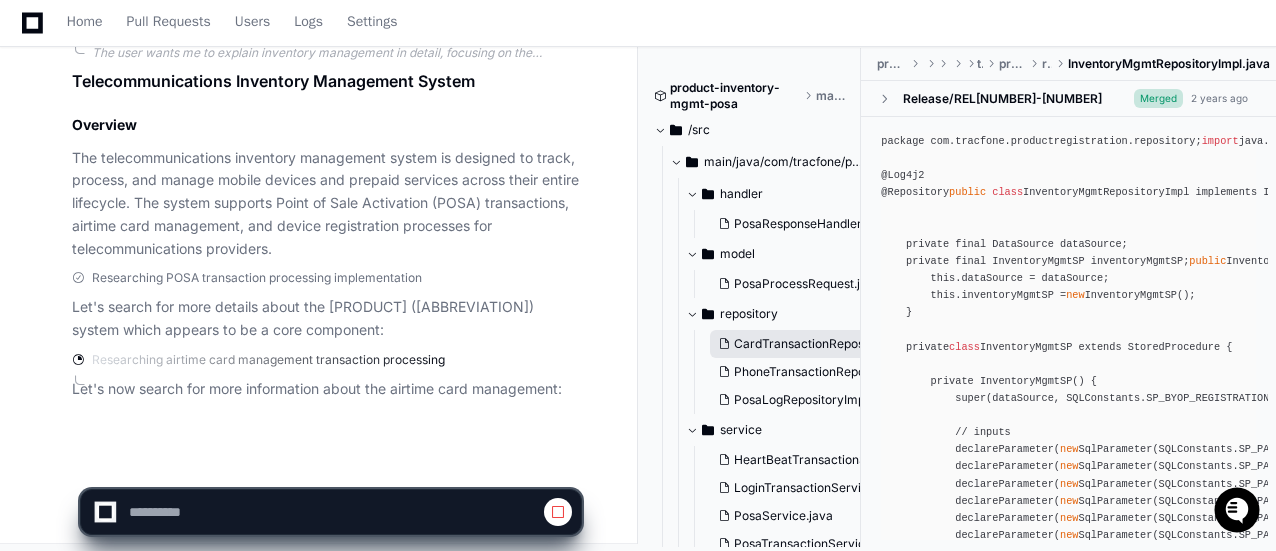 click on "CardTransactionRepository.java" 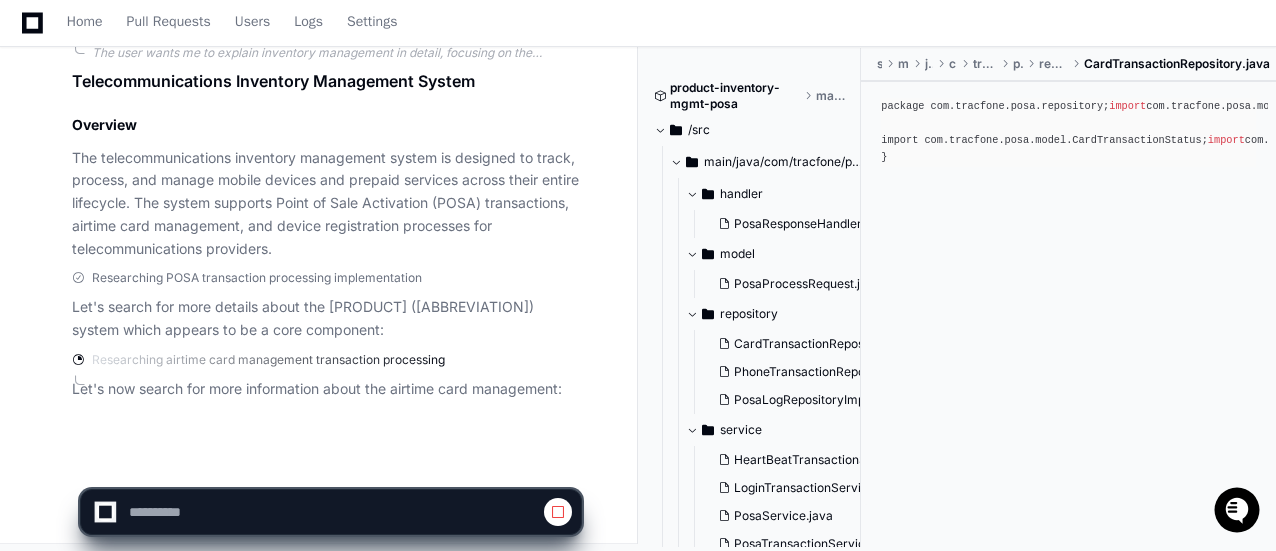 click 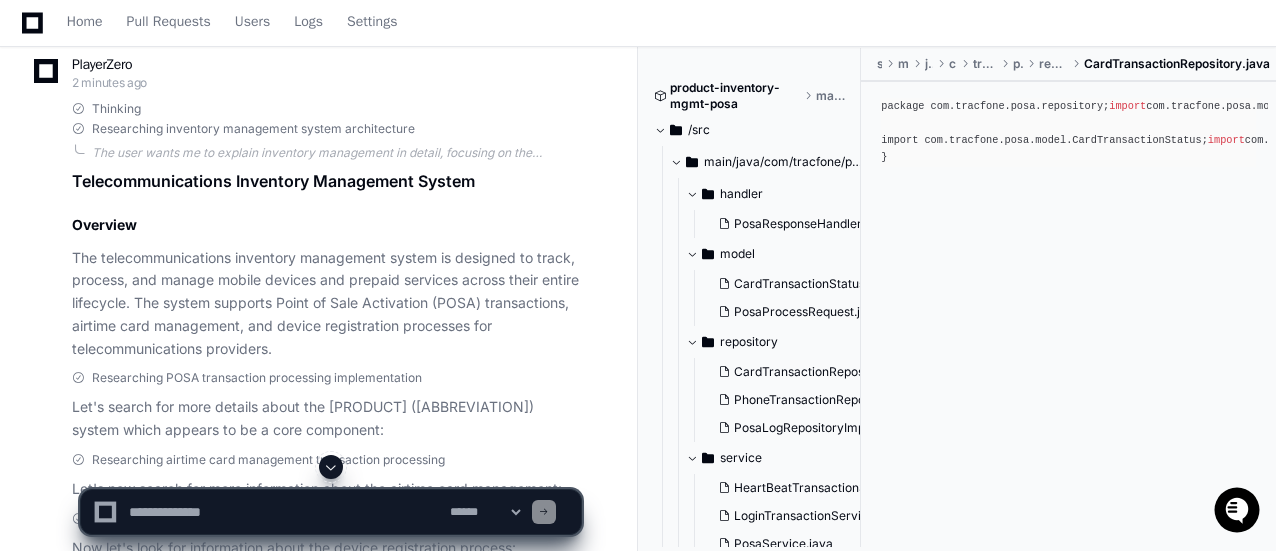 scroll, scrollTop: 816, scrollLeft: 0, axis: vertical 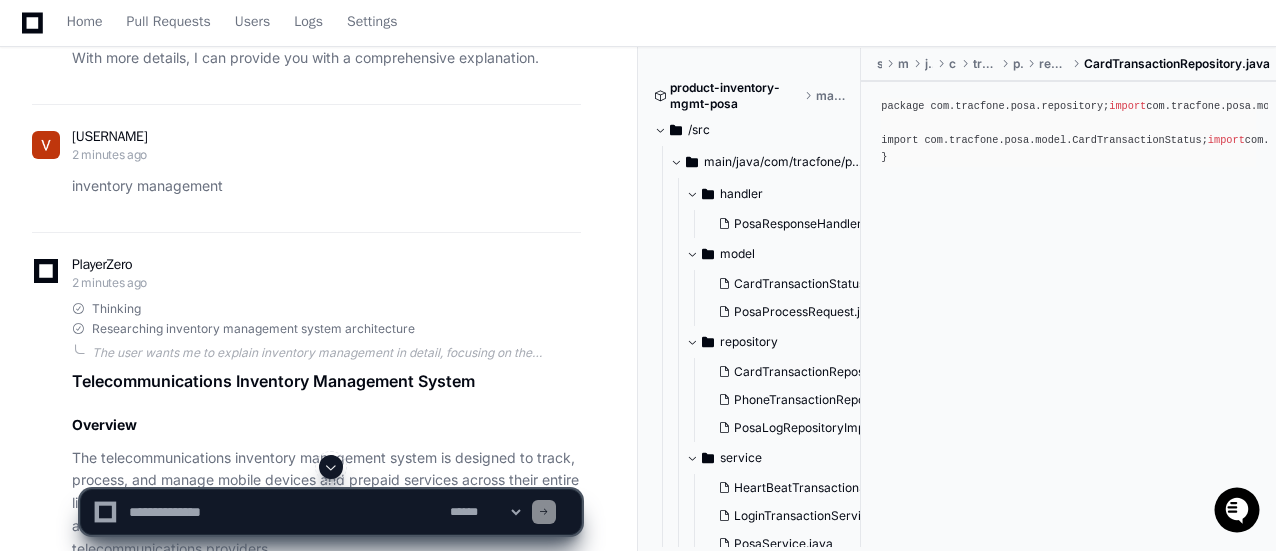 click on "repository" 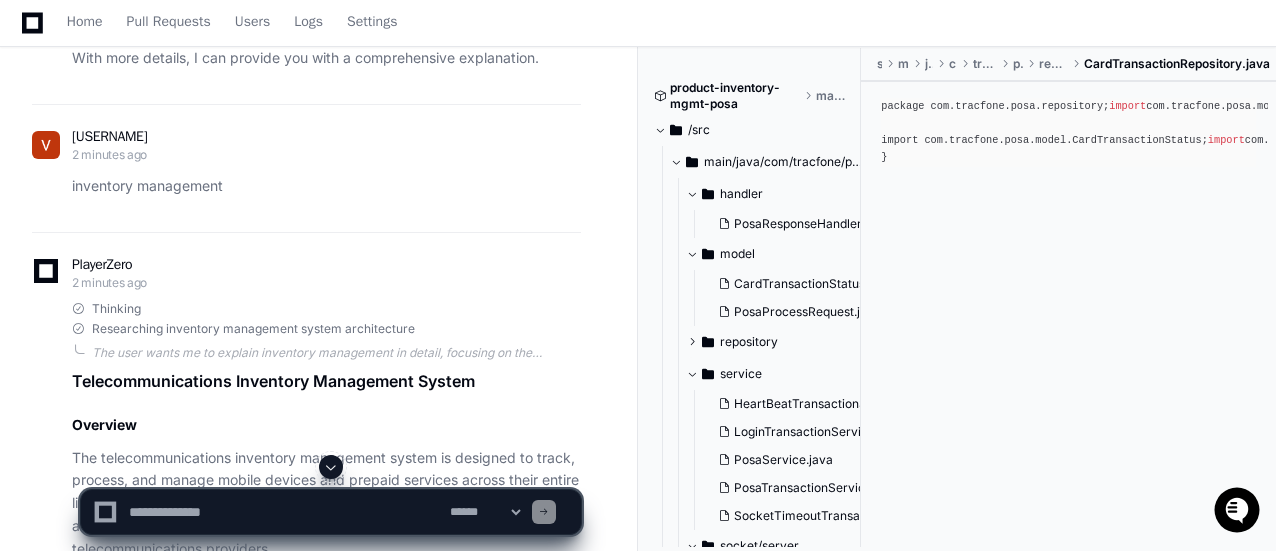 click 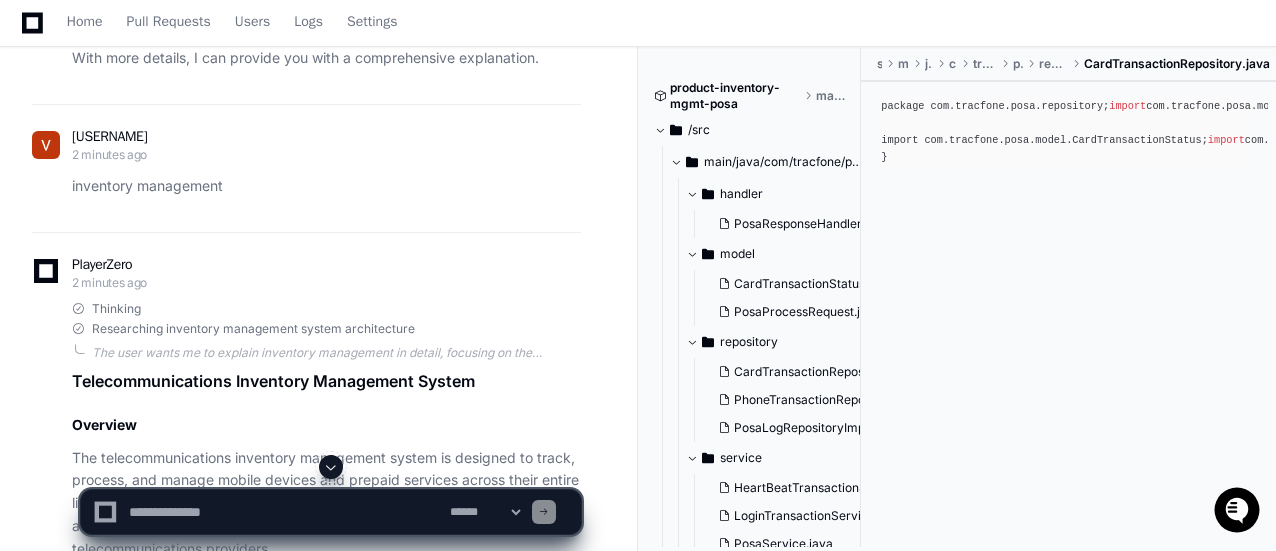 click 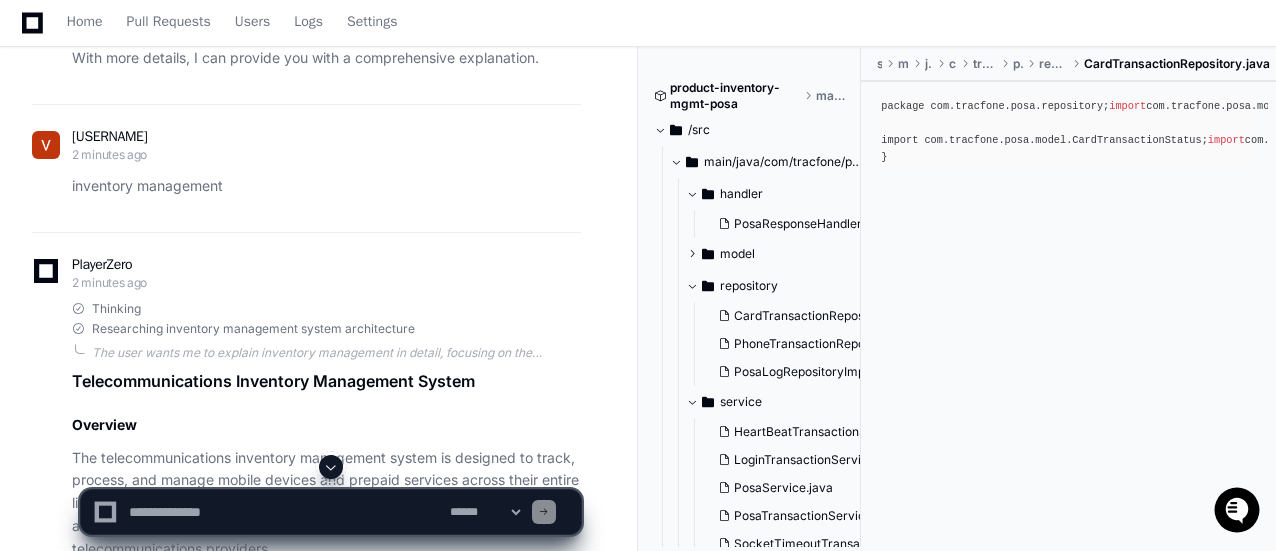 click 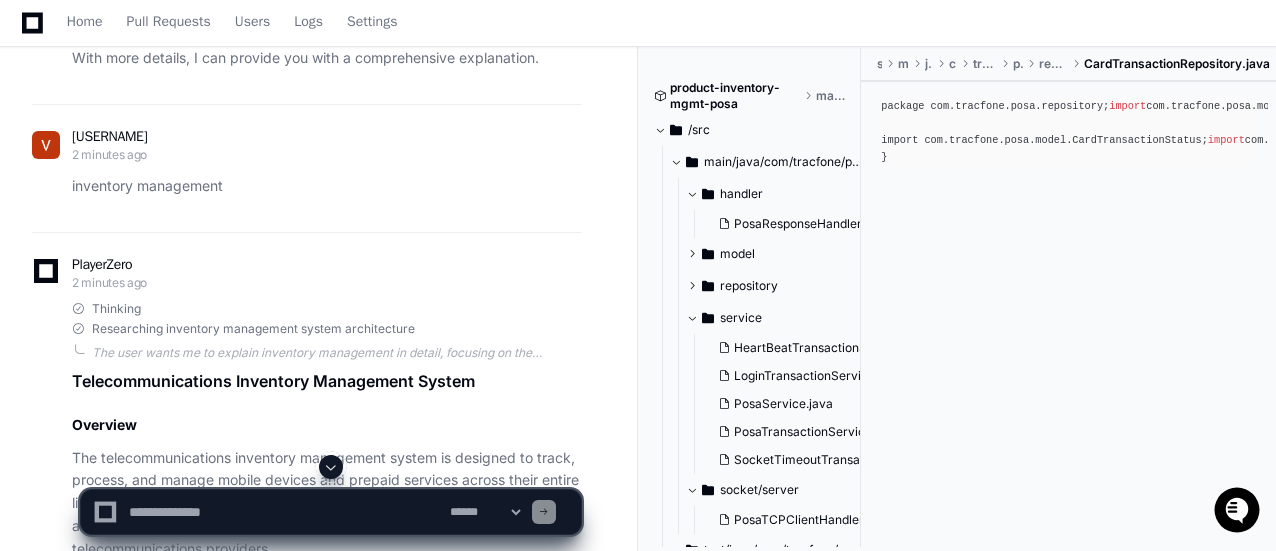 click 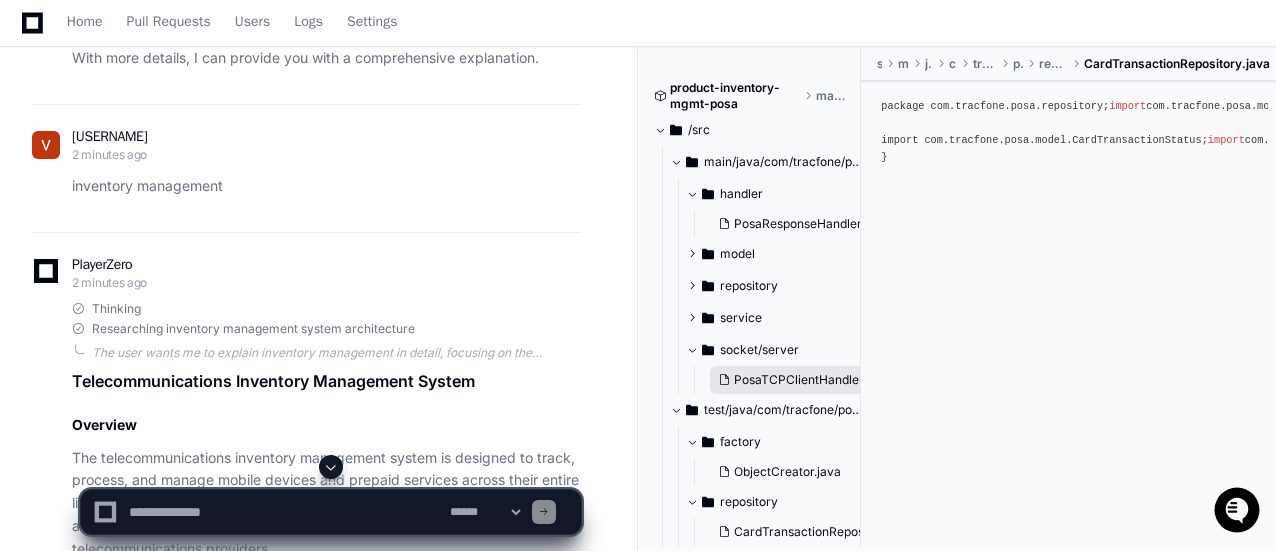 click on "PosaTCPClientHandler.java" 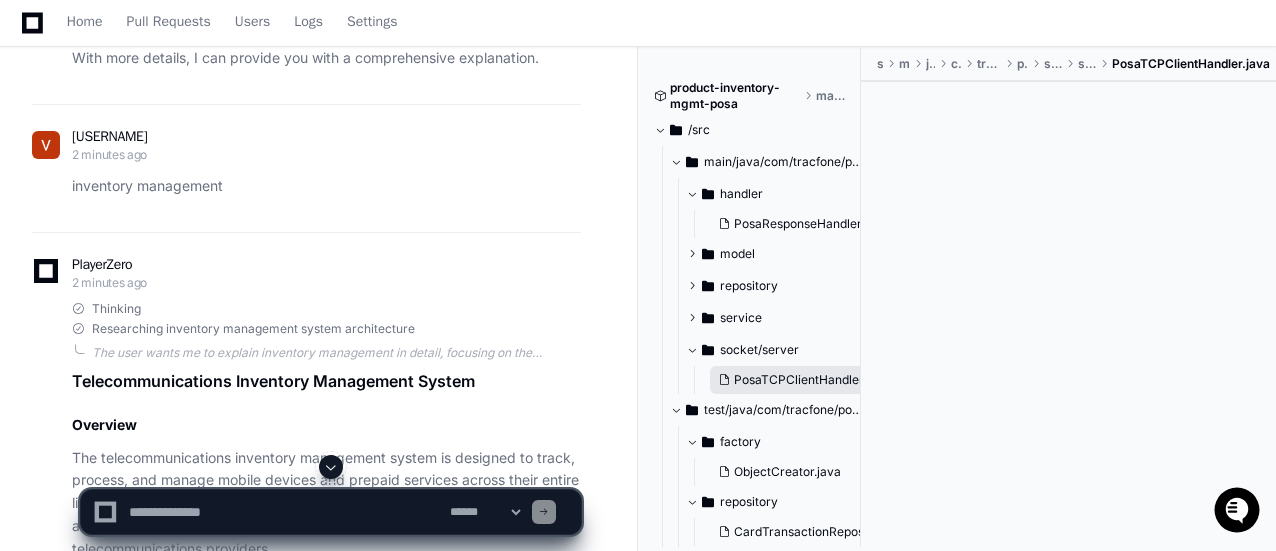 click on "PosaTCPClientHandler.java" 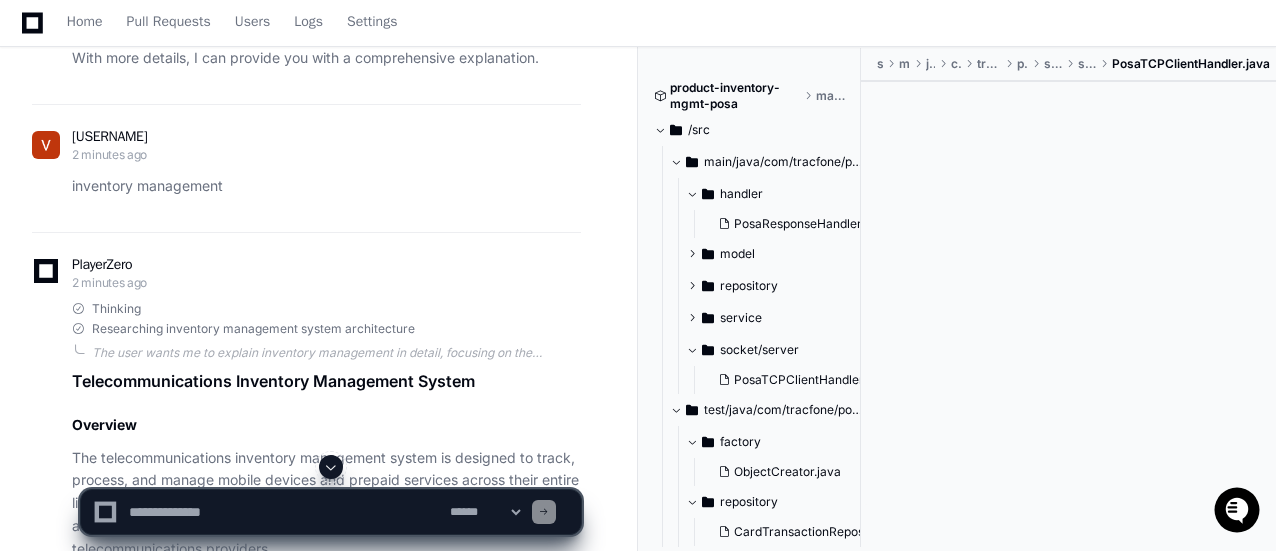 click on "server" 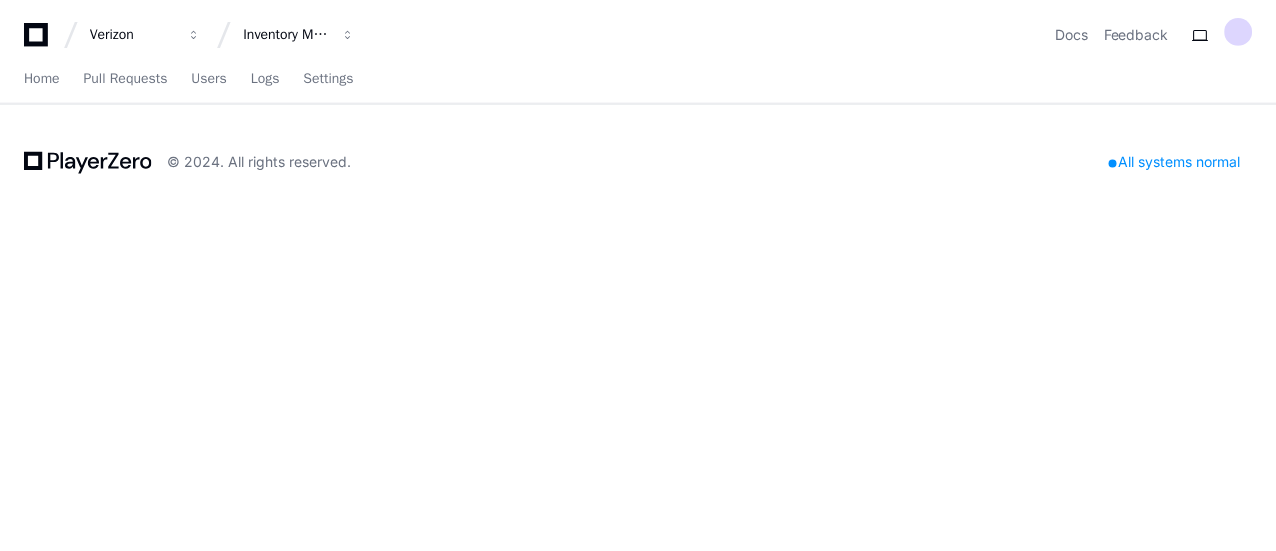 scroll, scrollTop: 0, scrollLeft: 0, axis: both 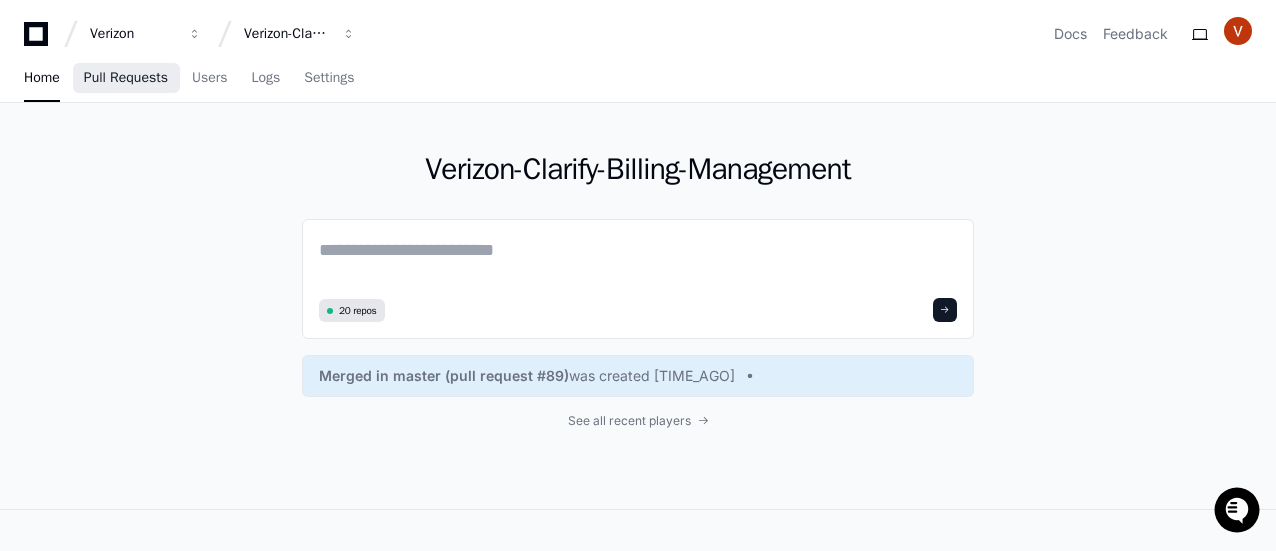click on "Pull Requests" at bounding box center [126, 78] 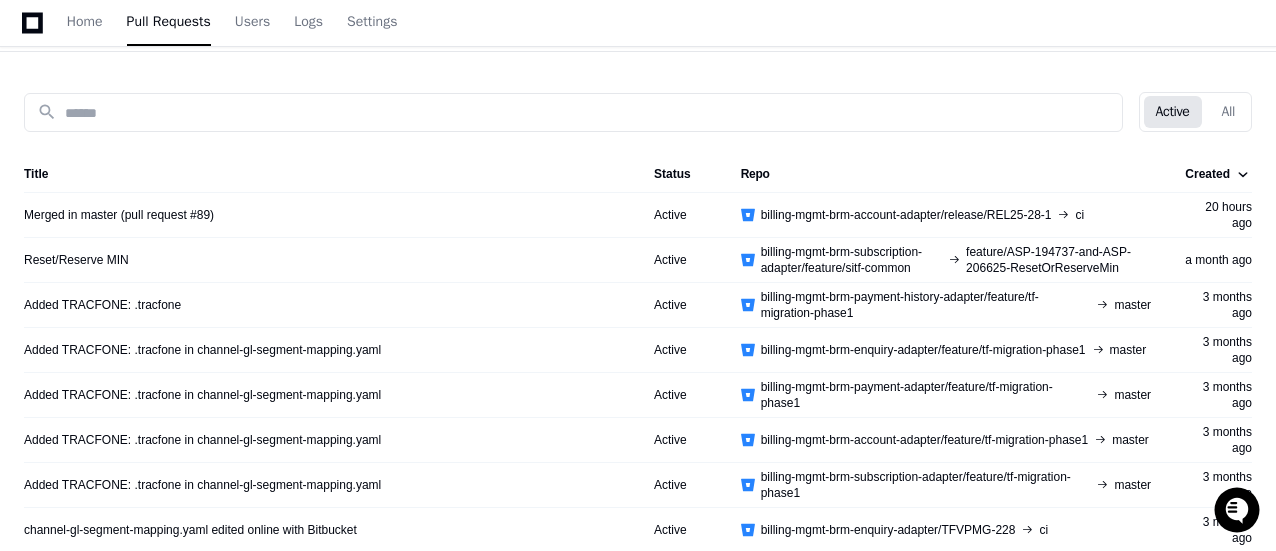 scroll, scrollTop: 300, scrollLeft: 0, axis: vertical 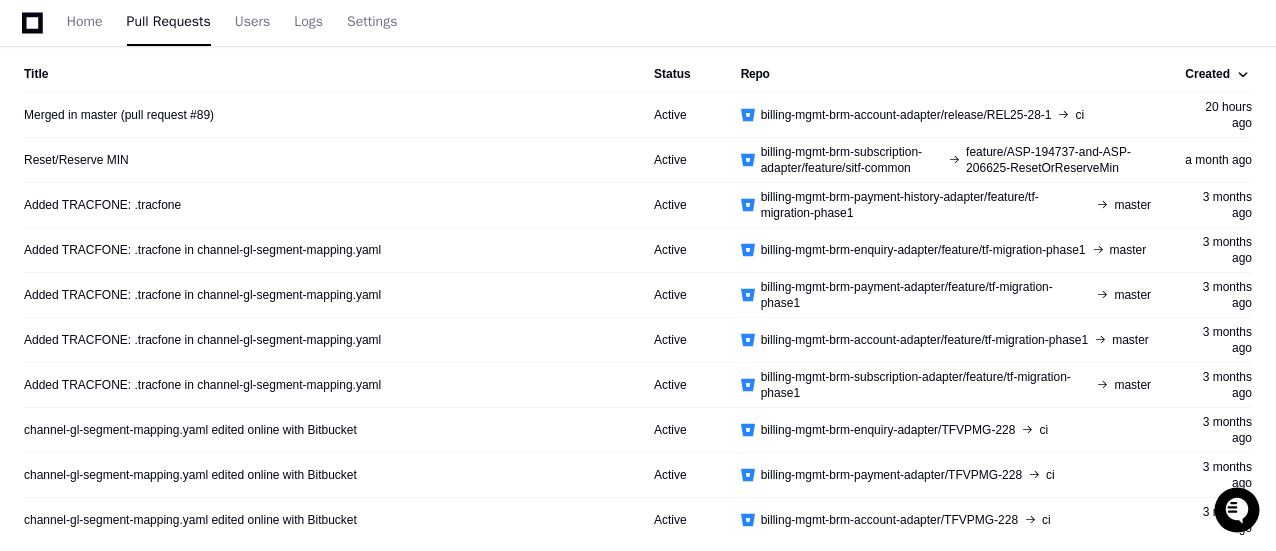 click on "billing-mgmt-brm-payment-history-adapter/feature/tf-migration-phase1" 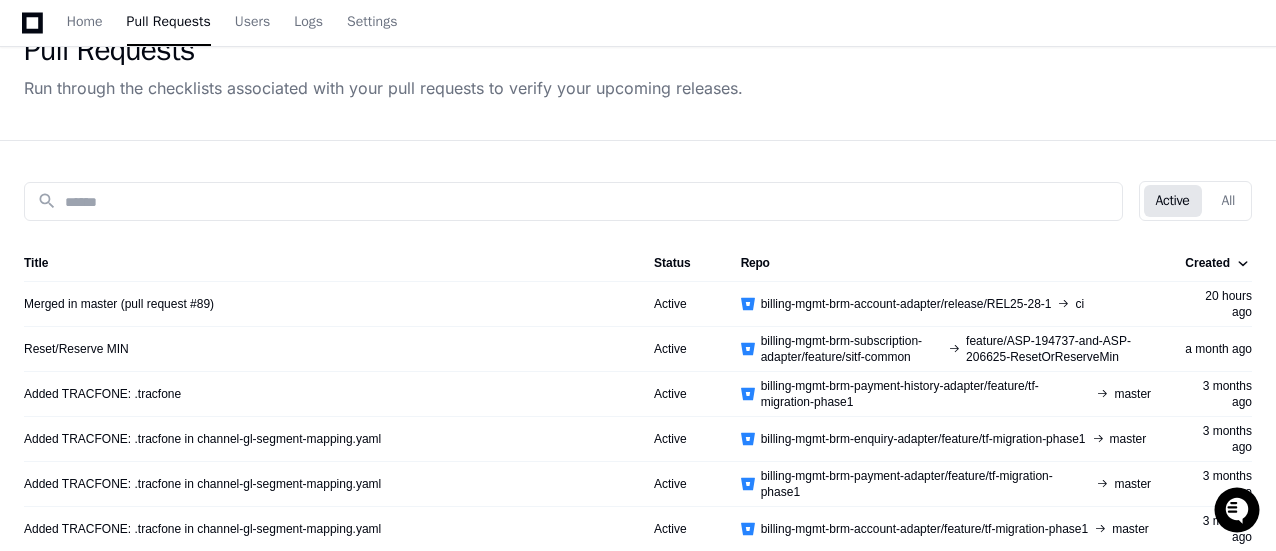 scroll, scrollTop: 0, scrollLeft: 0, axis: both 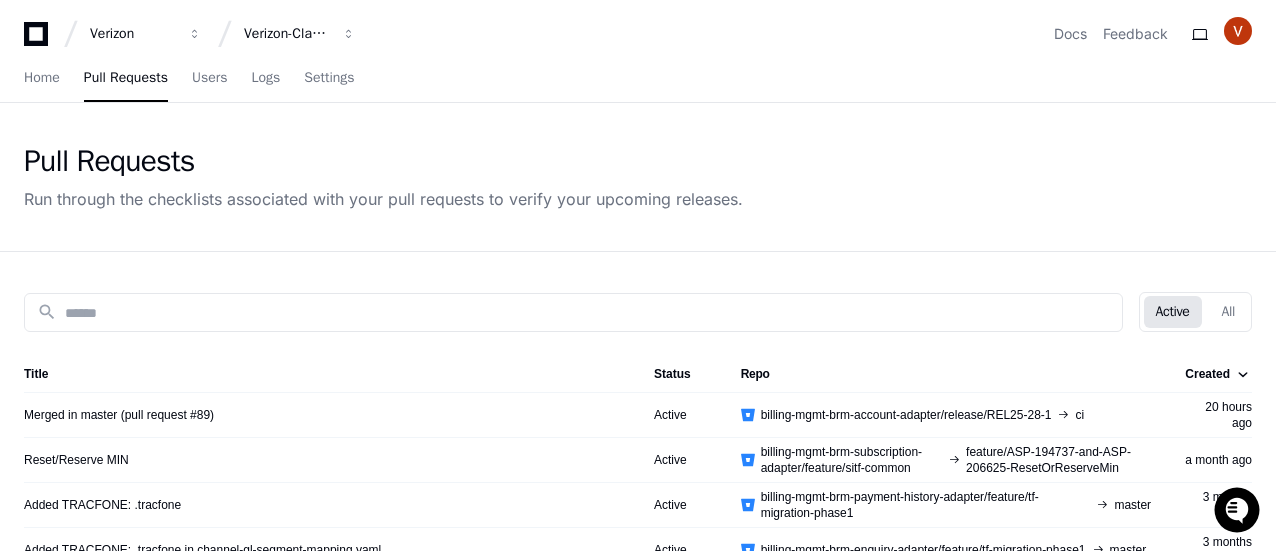 click on "Home Pull Requests Users Logs Settings" at bounding box center (189, 79) 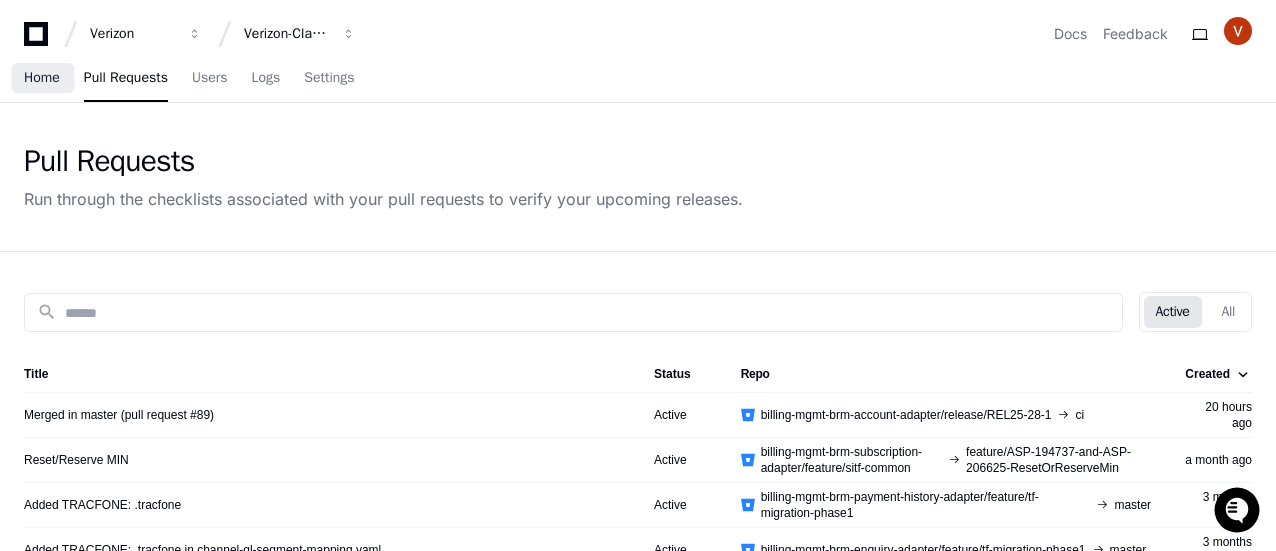 click on "Home" at bounding box center (42, 79) 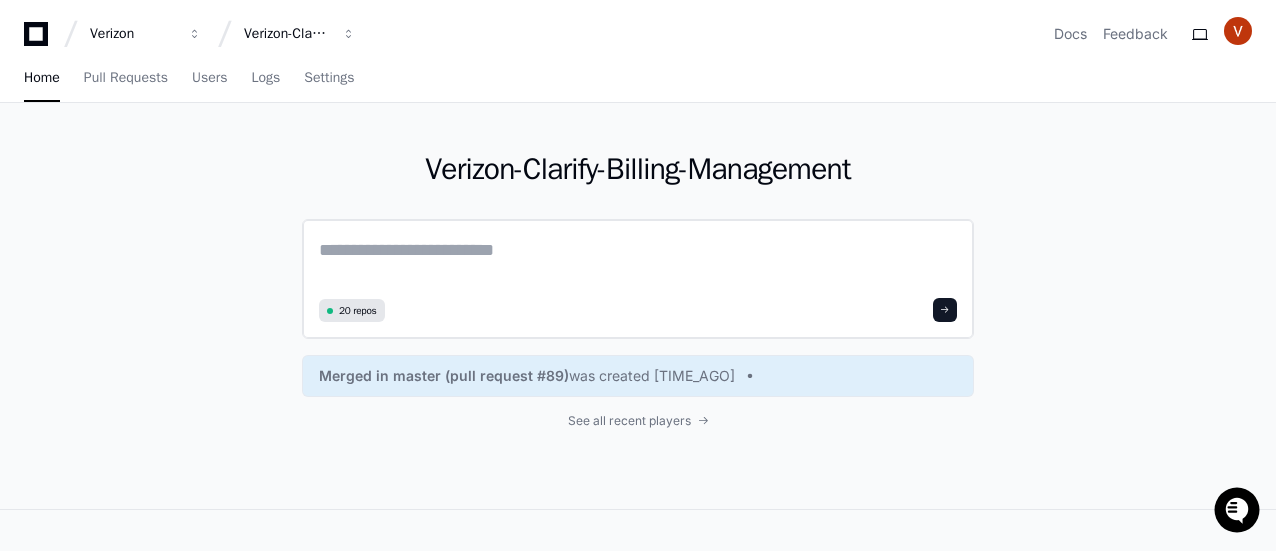 click 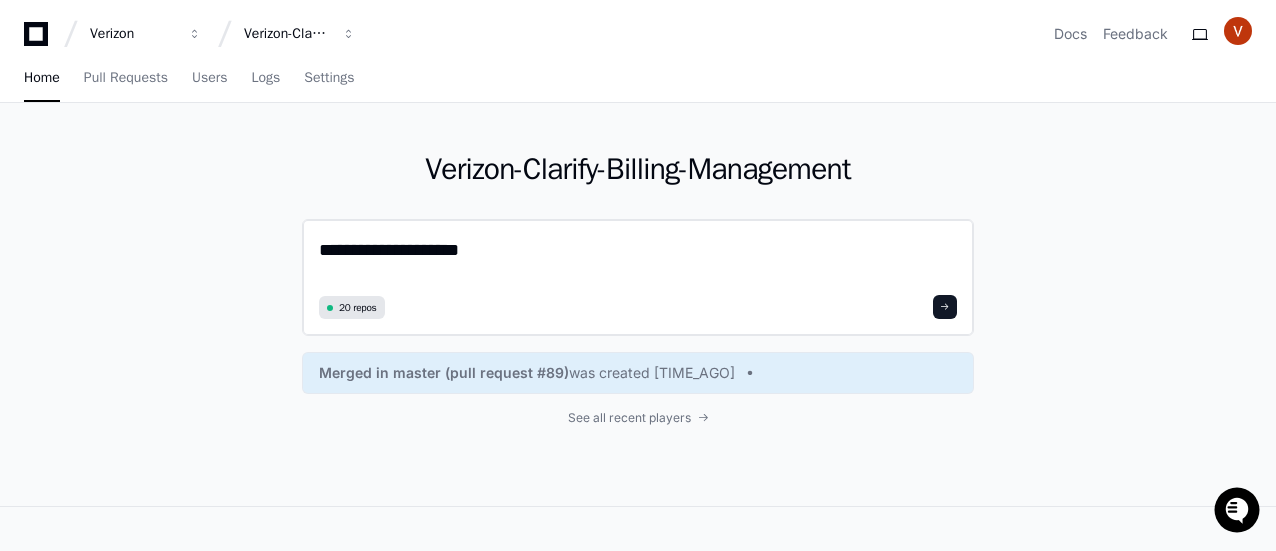 click on "**********" 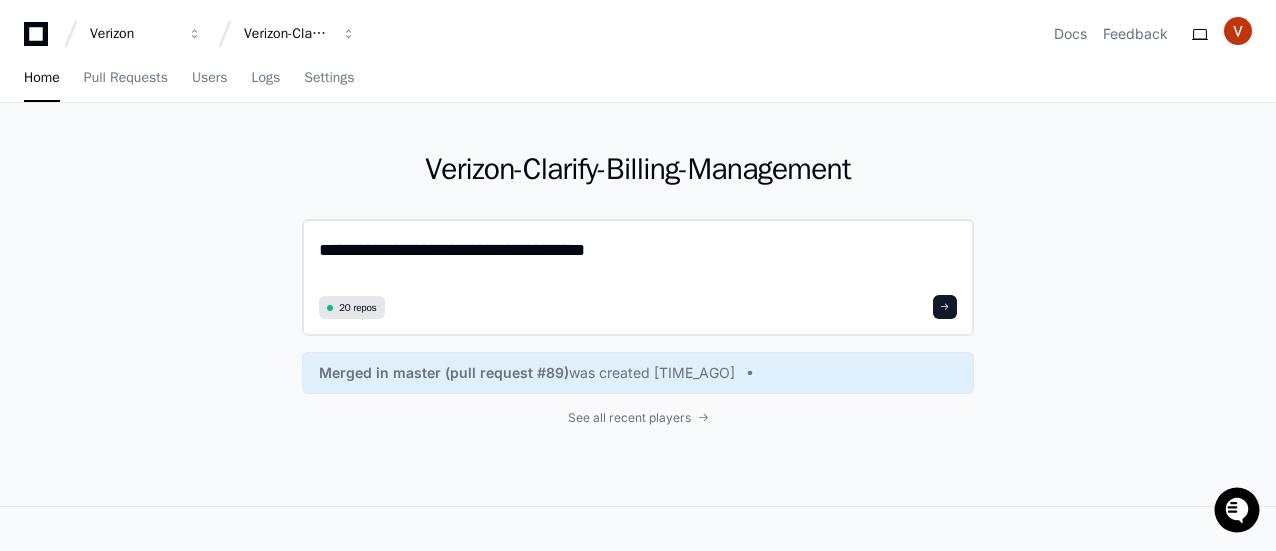click on "**********" 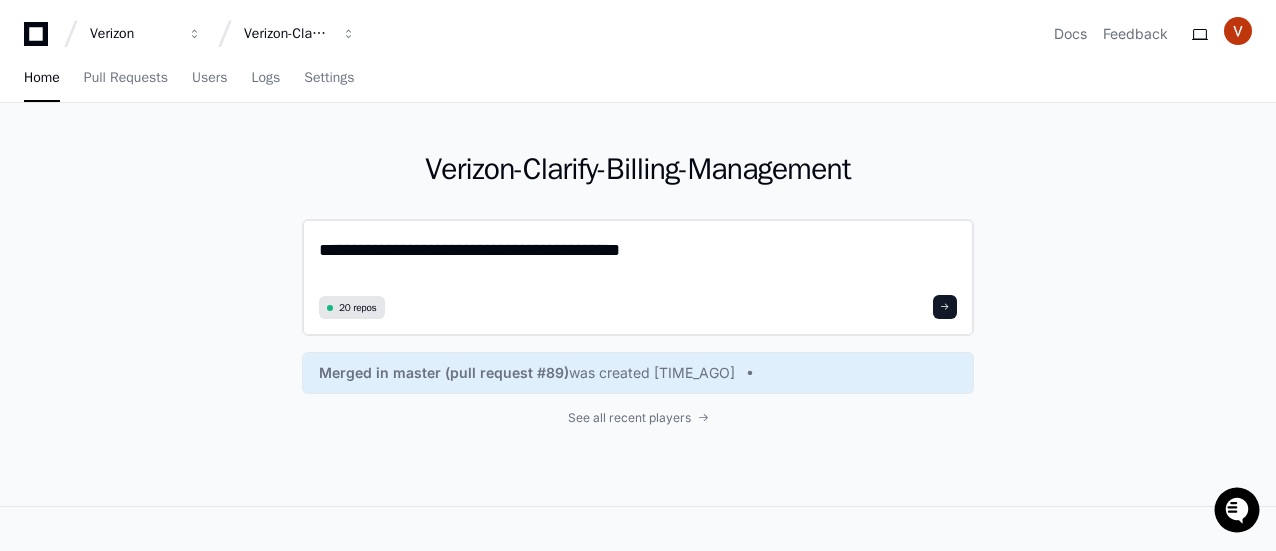 click on "**********" 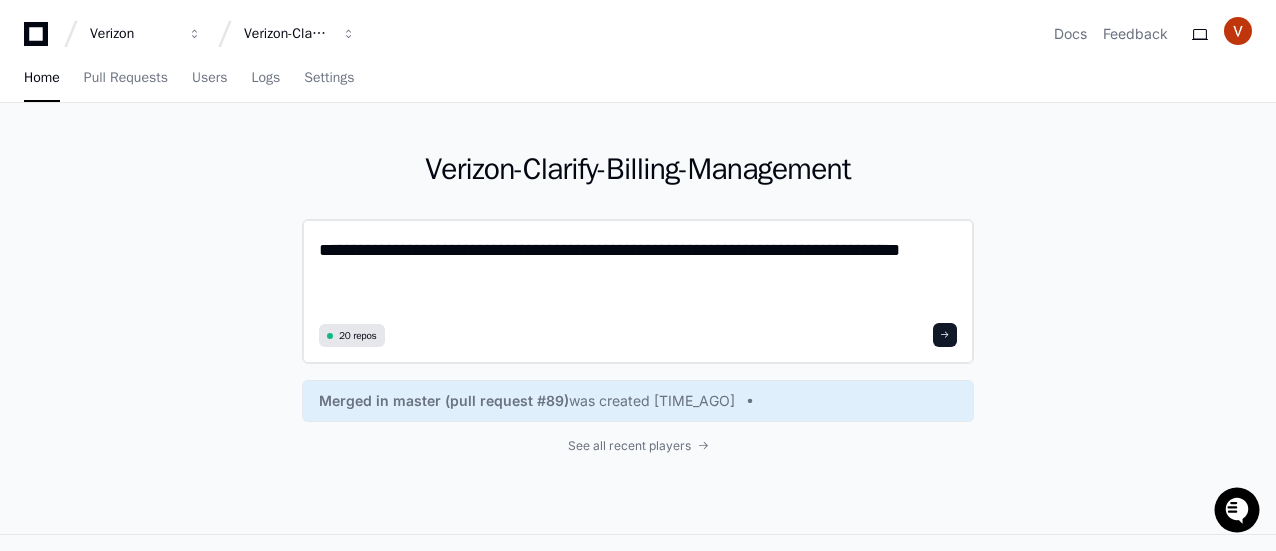 scroll, scrollTop: 0, scrollLeft: 0, axis: both 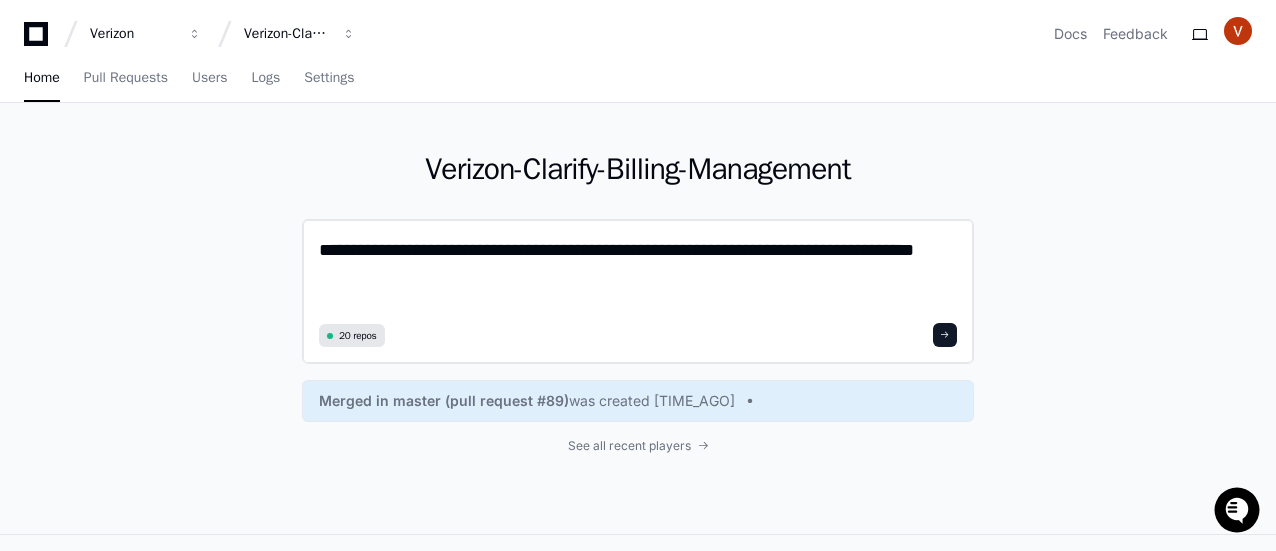 type on "**********" 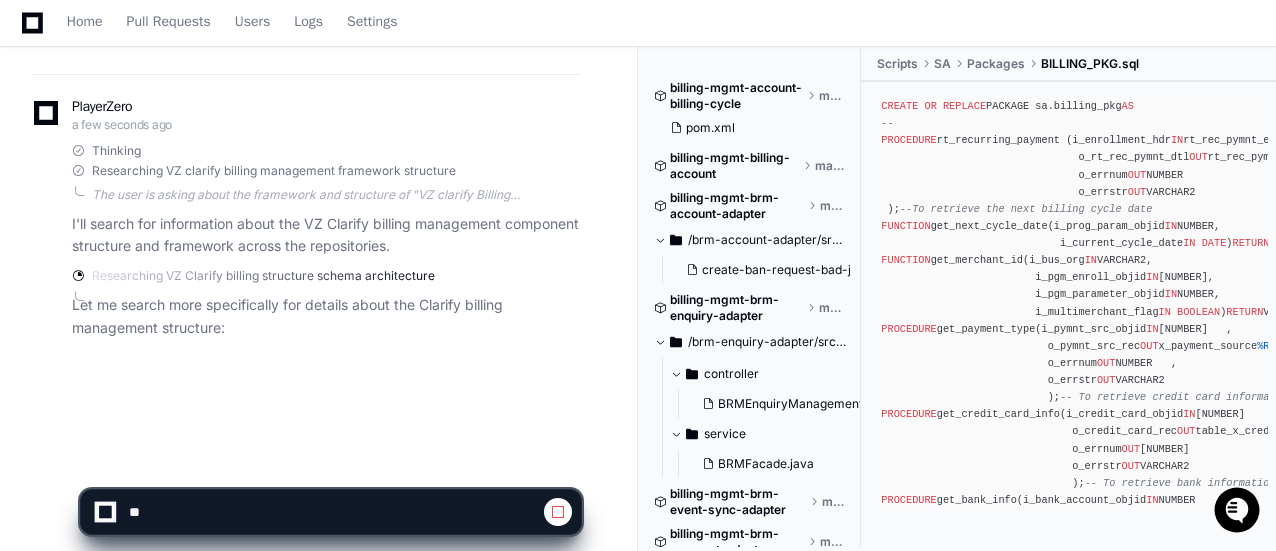 scroll, scrollTop: 324, scrollLeft: 0, axis: vertical 